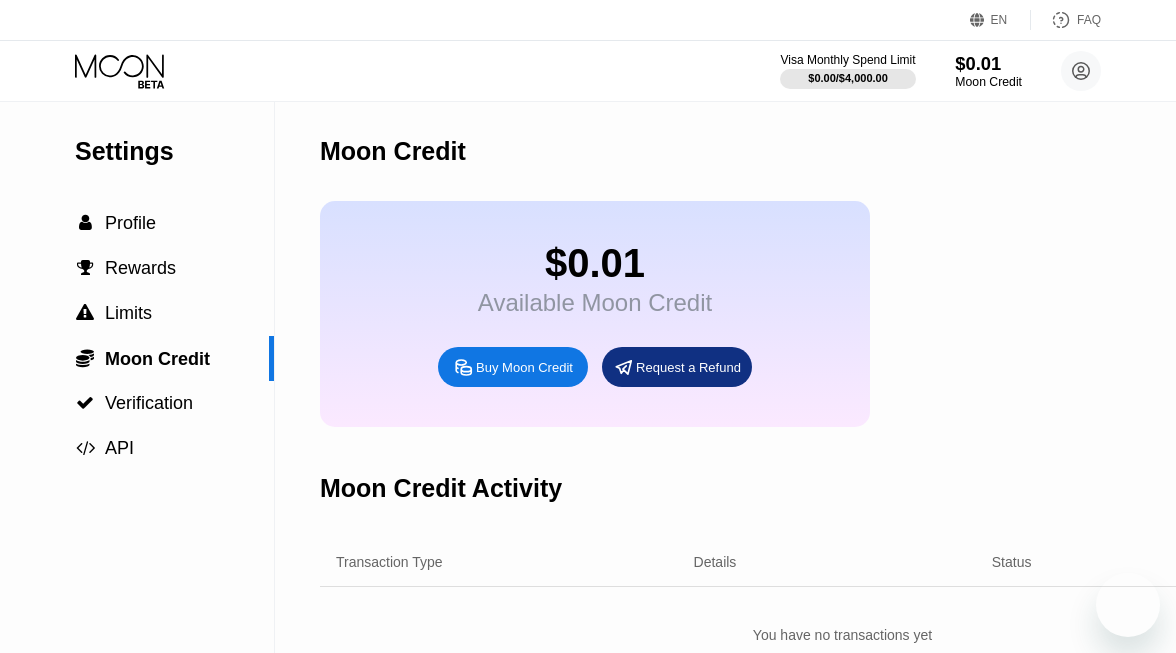 scroll, scrollTop: 0, scrollLeft: 0, axis: both 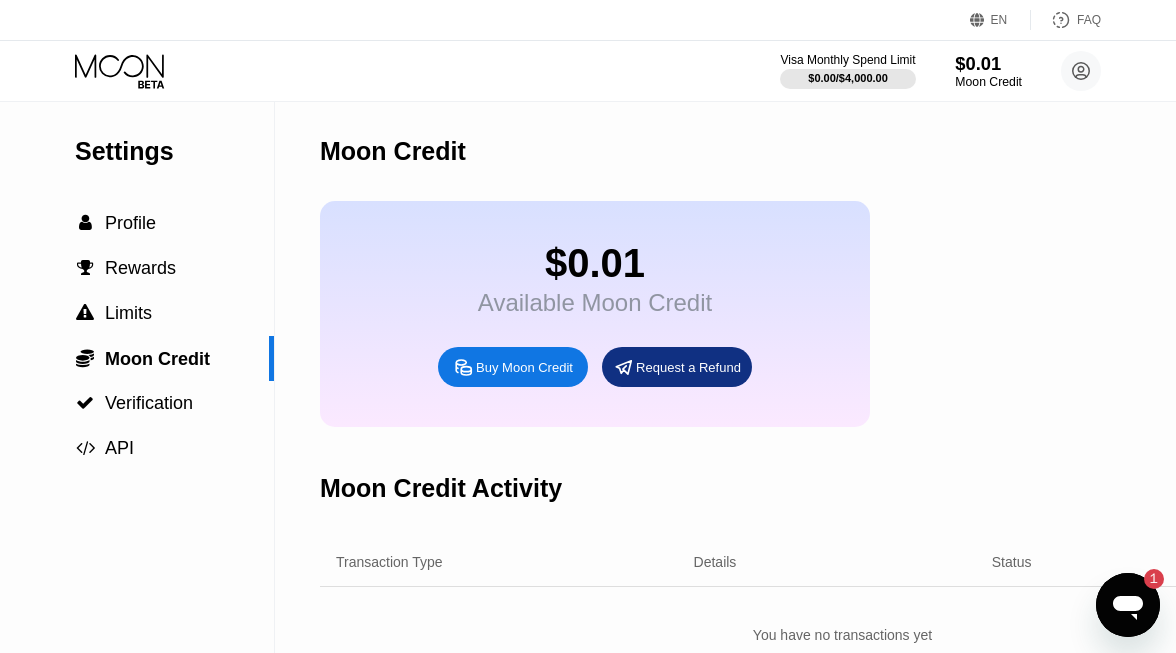 click on "Moon Credit" at bounding box center [988, 82] 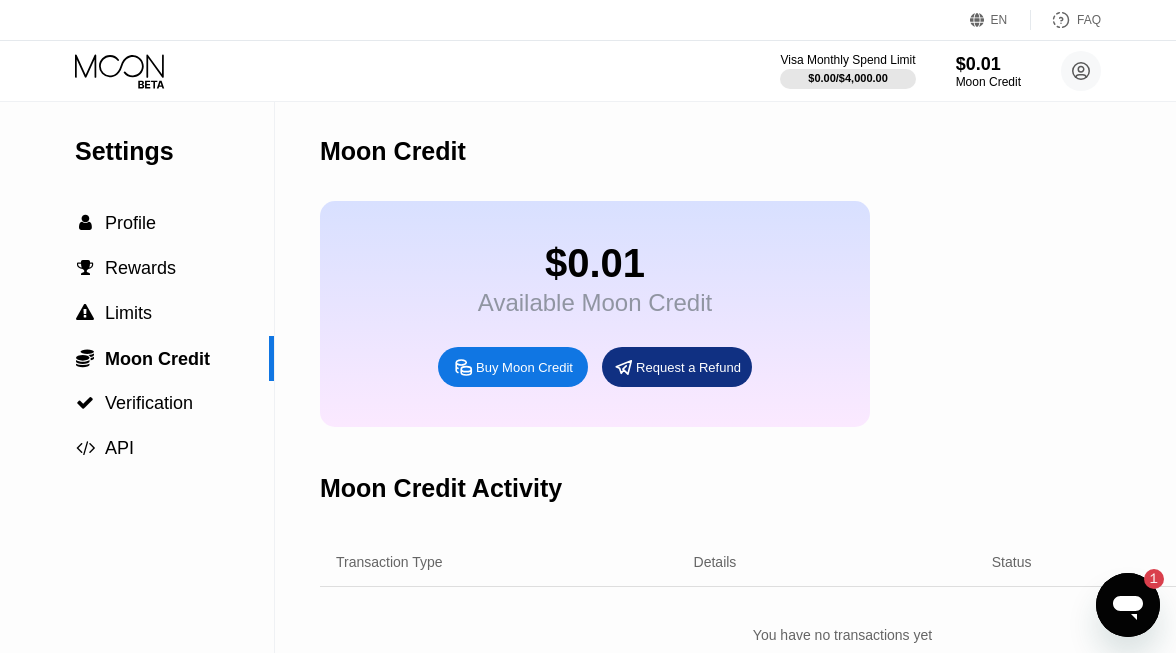 click on "Buy Moon Credit" at bounding box center (524, 367) 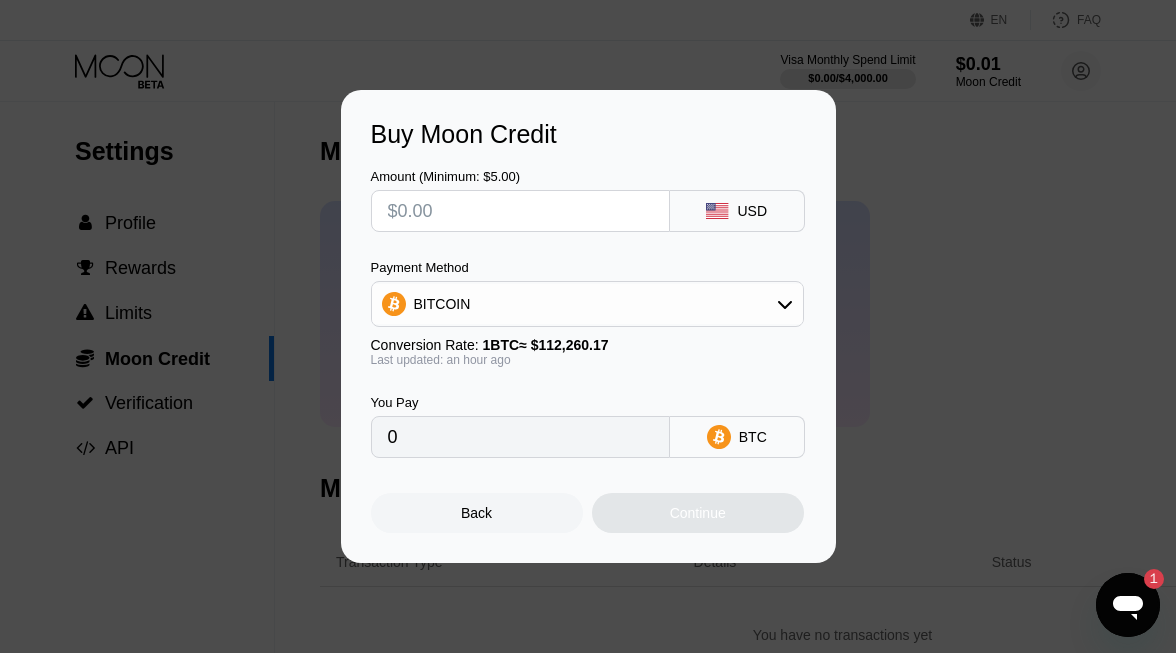 click at bounding box center (520, 211) 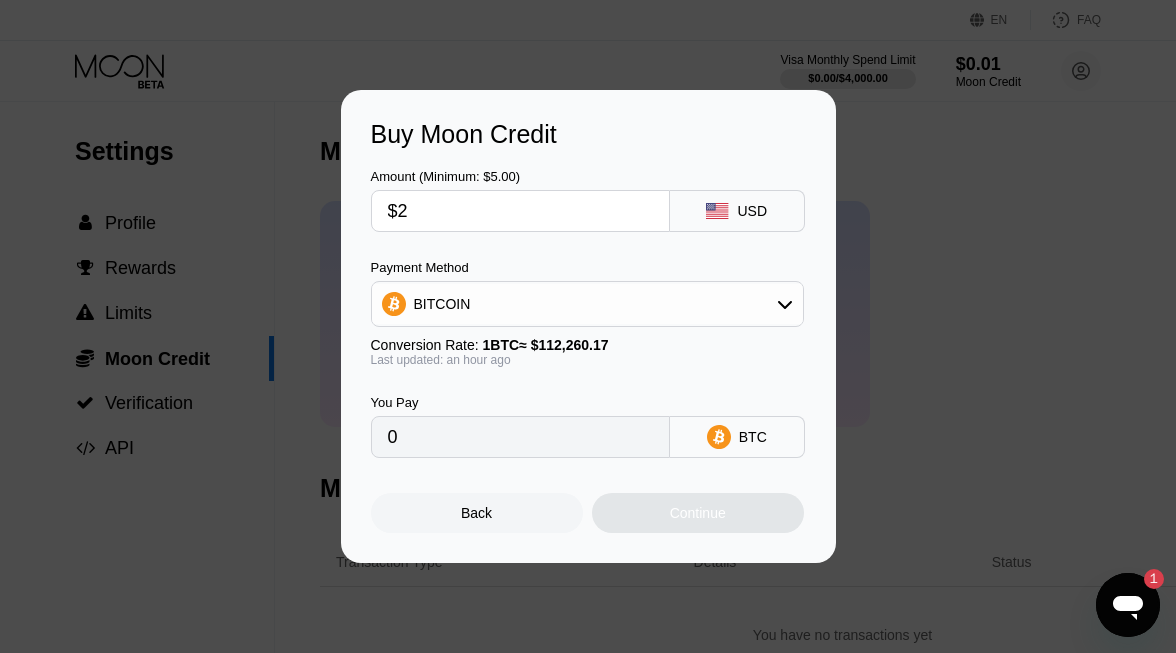 type on "0.00001794" 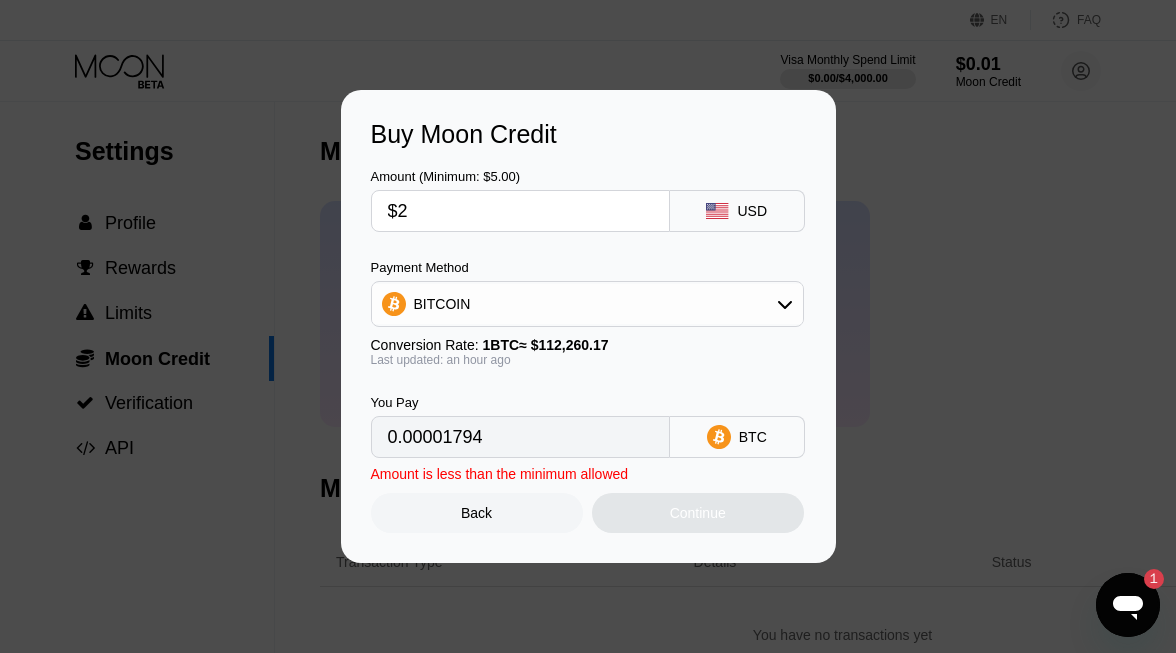 type on "$25" 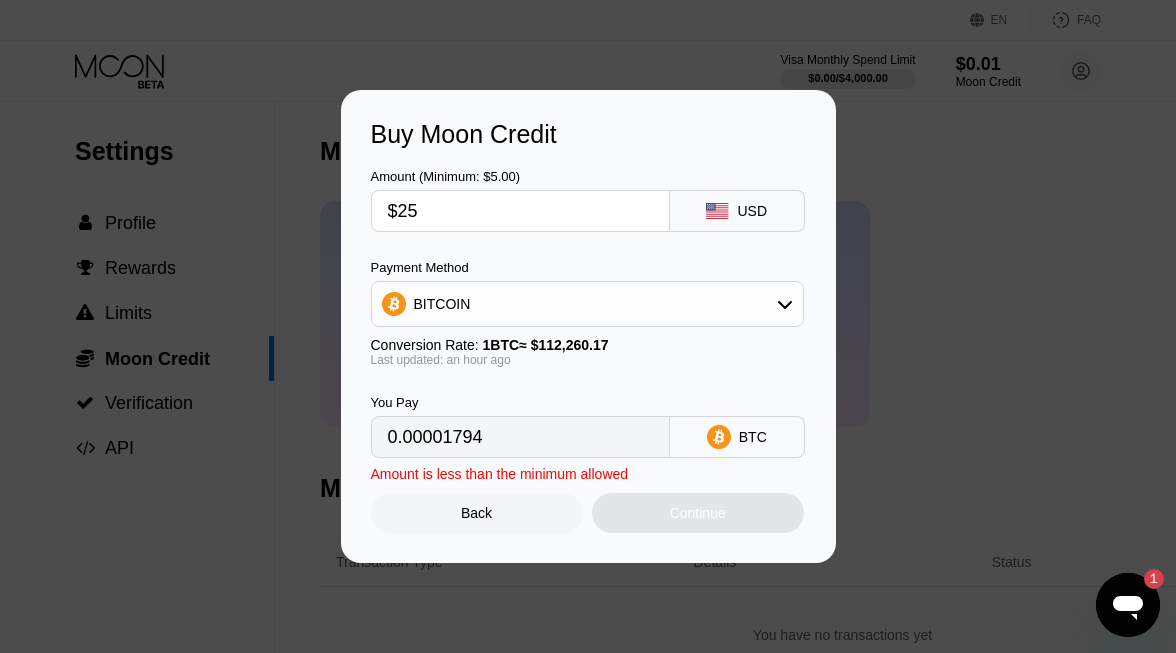 type on "0.00022420" 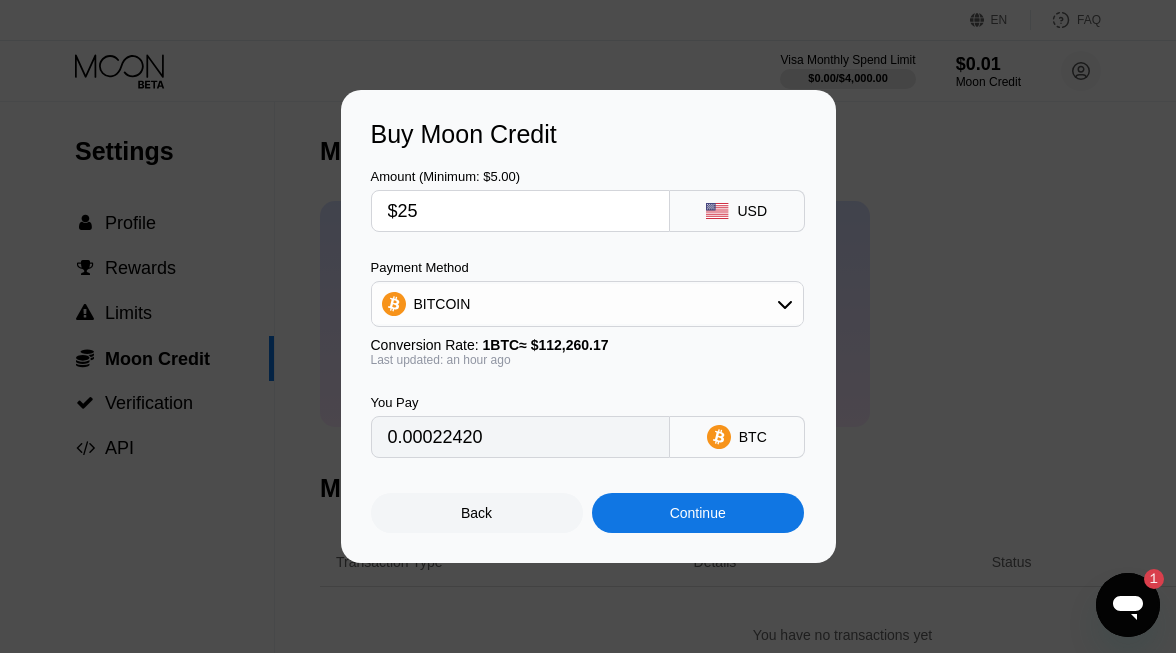 type on "$25" 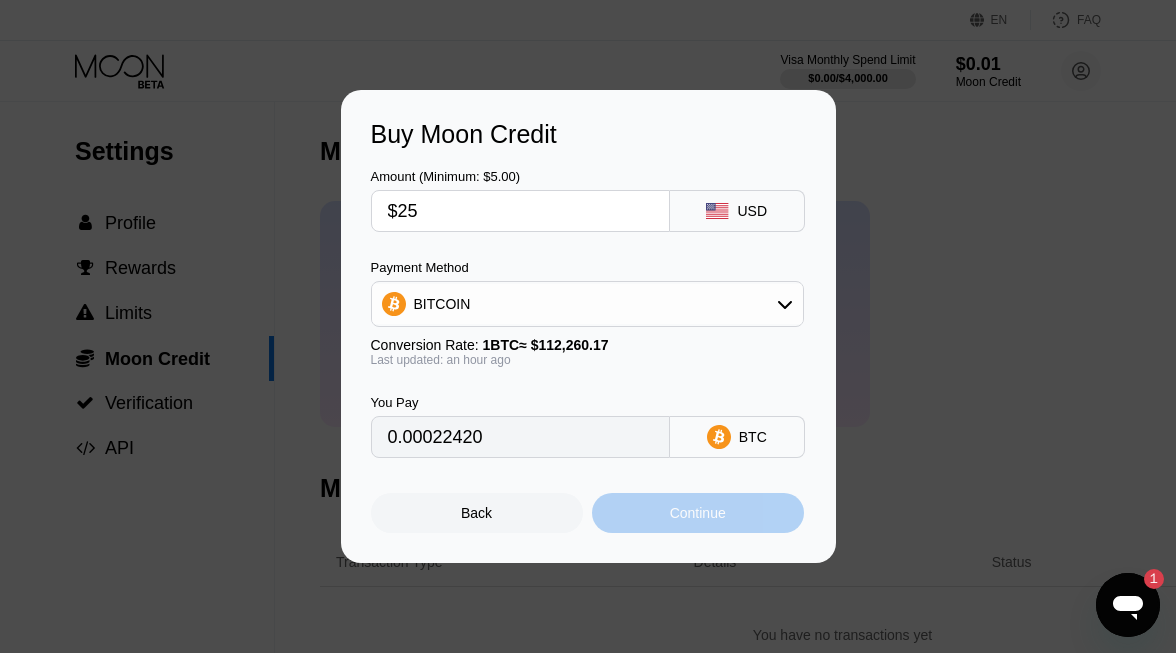 click on "Continue" at bounding box center (698, 513) 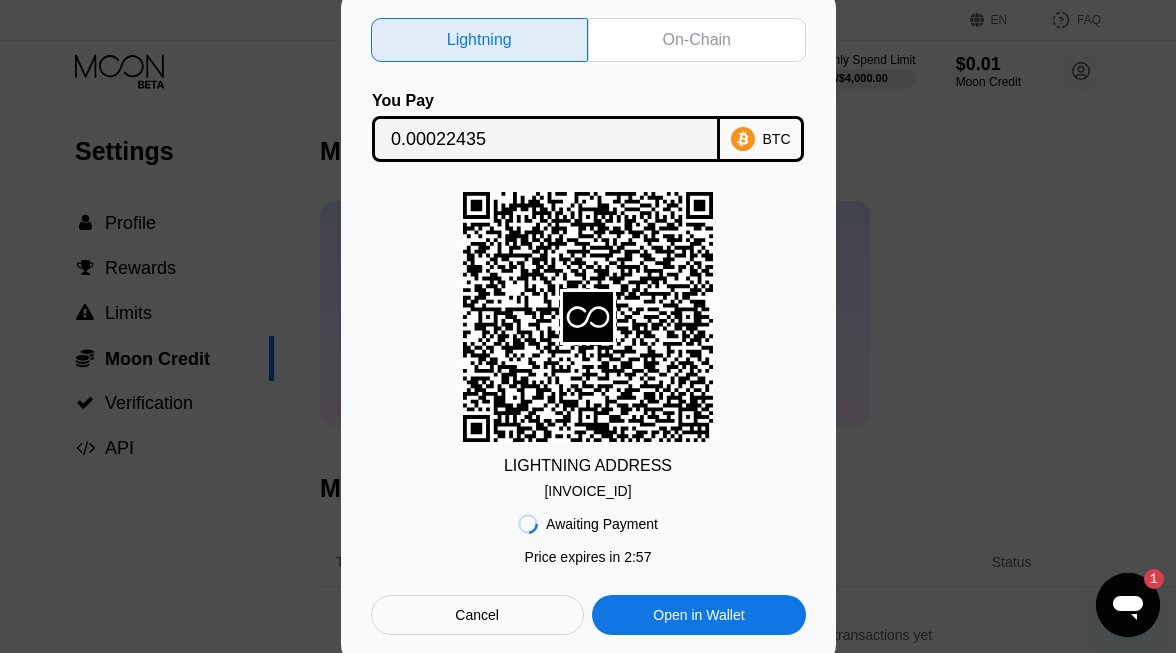 scroll, scrollTop: 0, scrollLeft: 0, axis: both 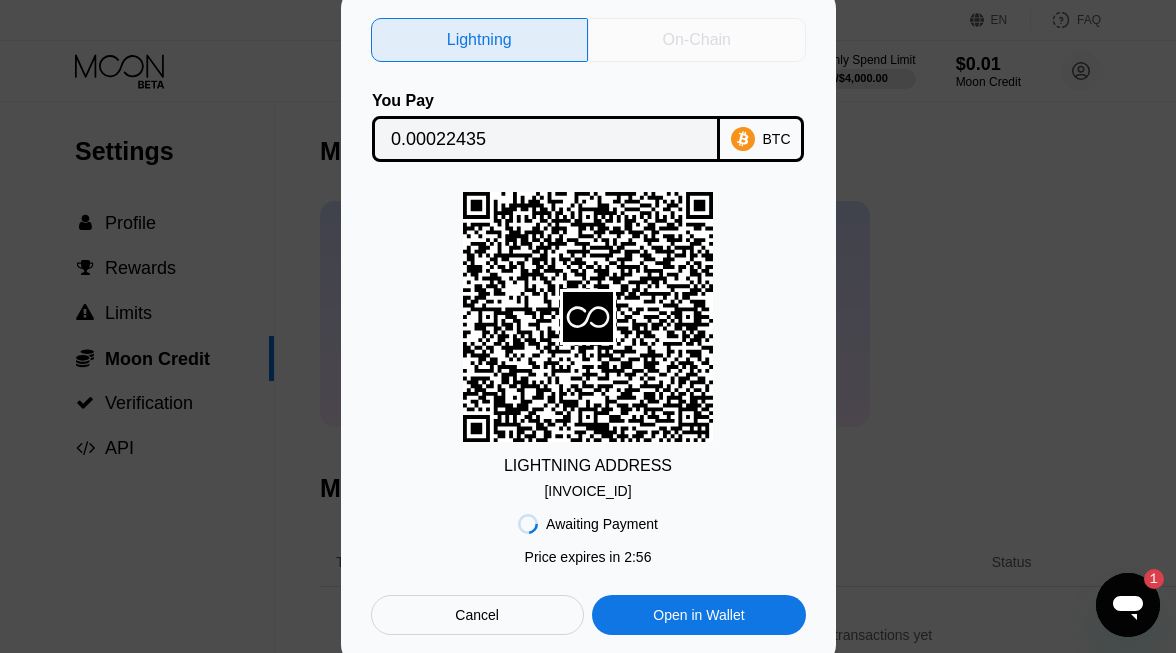 click on "On-Chain" at bounding box center [697, 40] 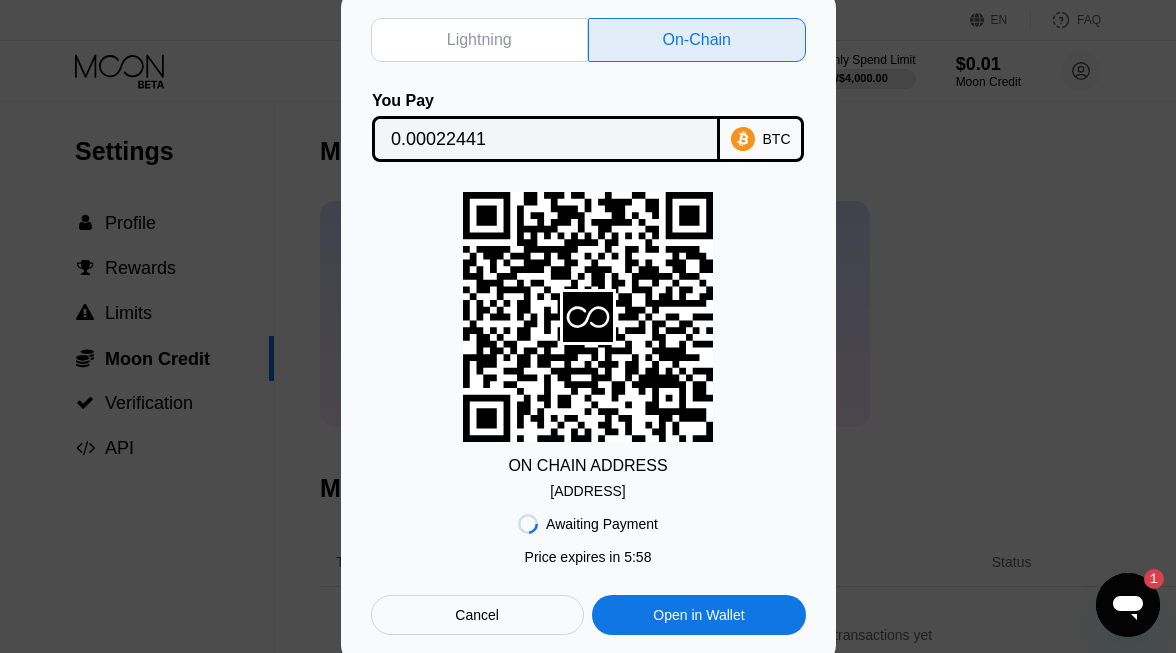 scroll, scrollTop: 0, scrollLeft: 0, axis: both 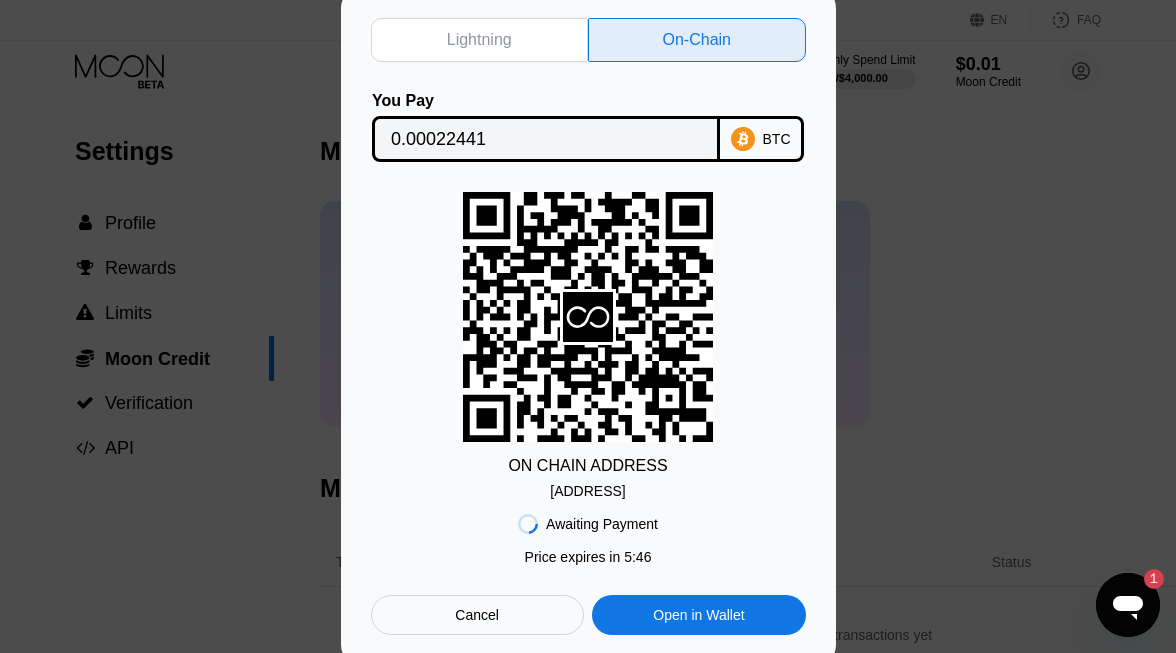 click 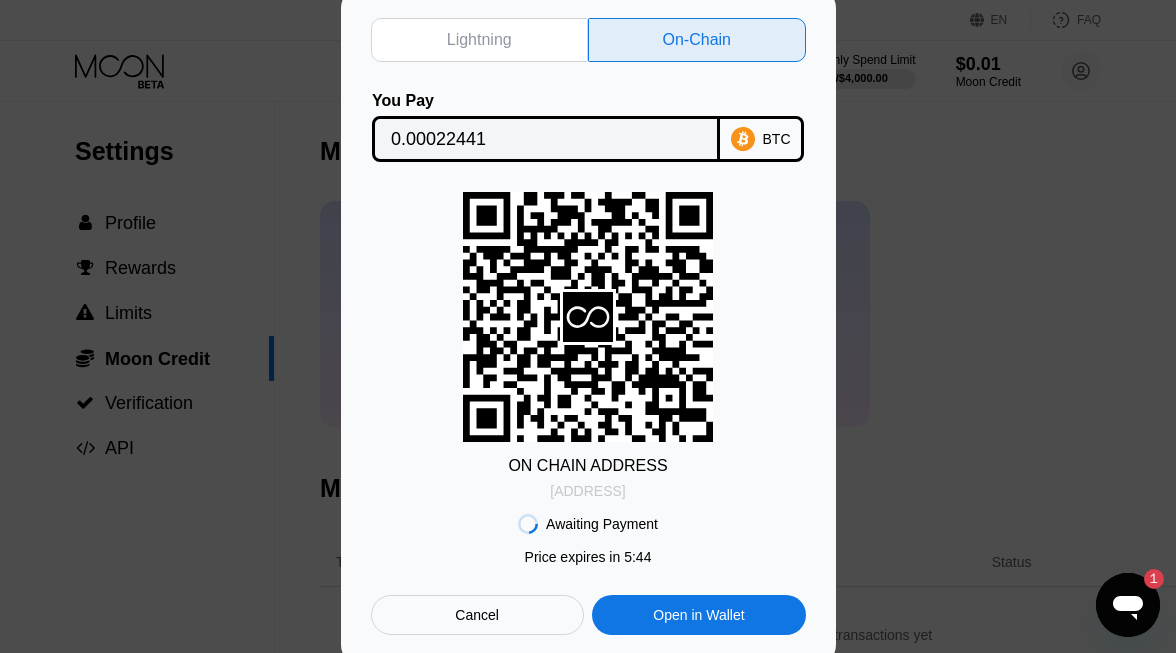 click on "bc1q6pq83kkpqrk...ps68umnzm9g79vy" at bounding box center [587, 491] 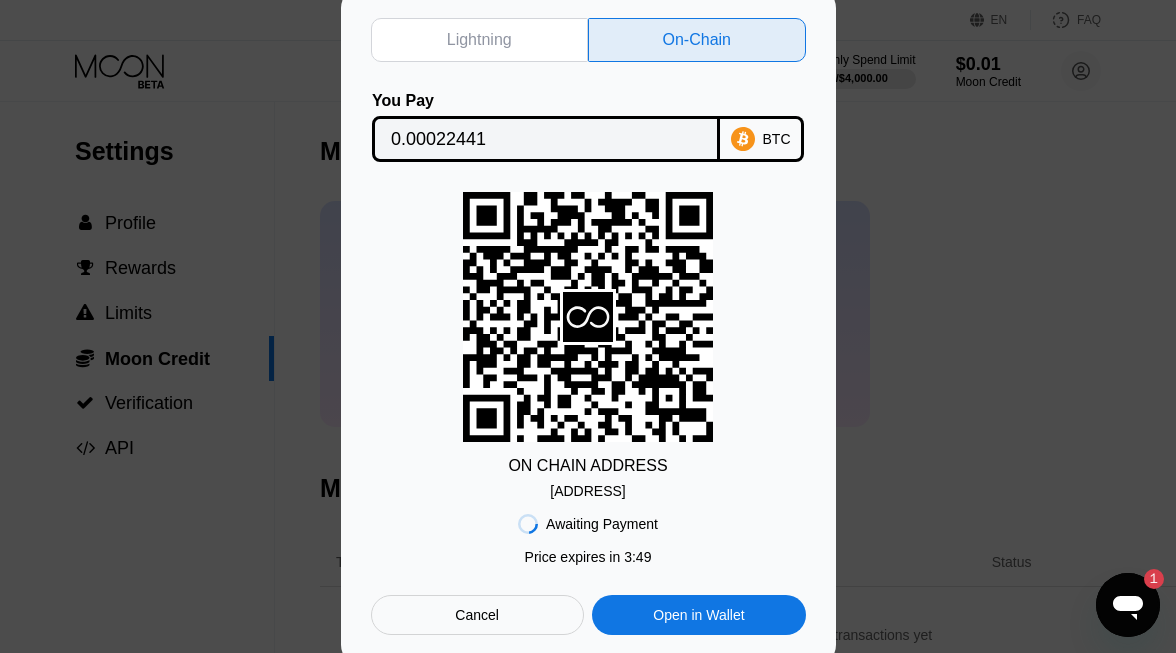 scroll, scrollTop: 0, scrollLeft: 0, axis: both 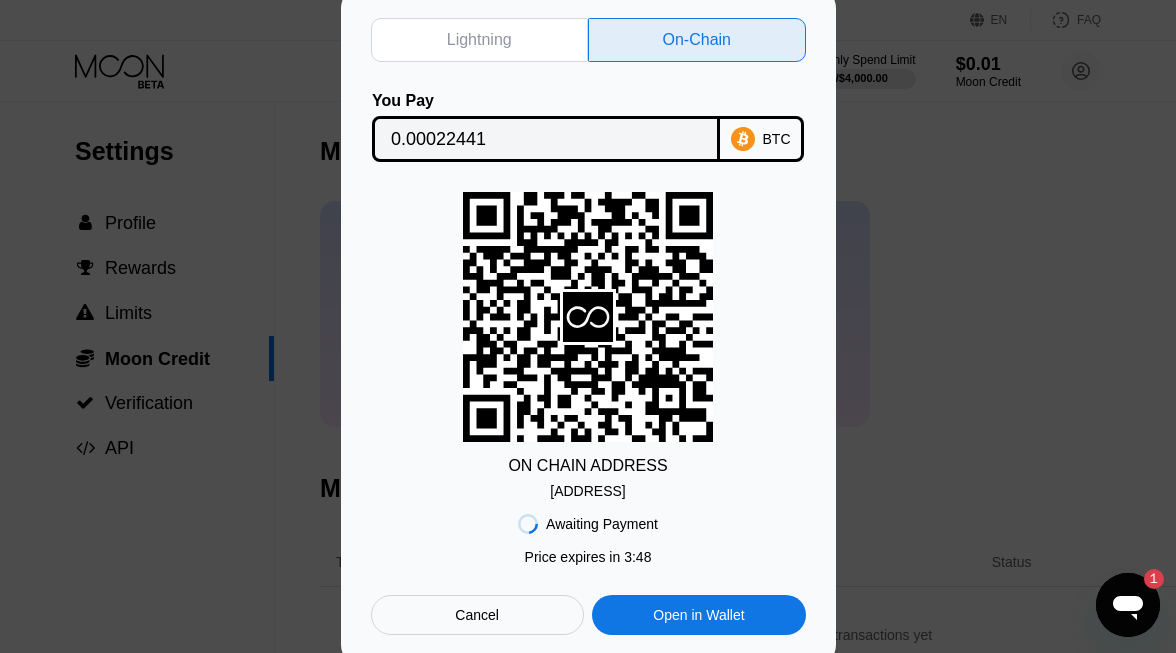 click 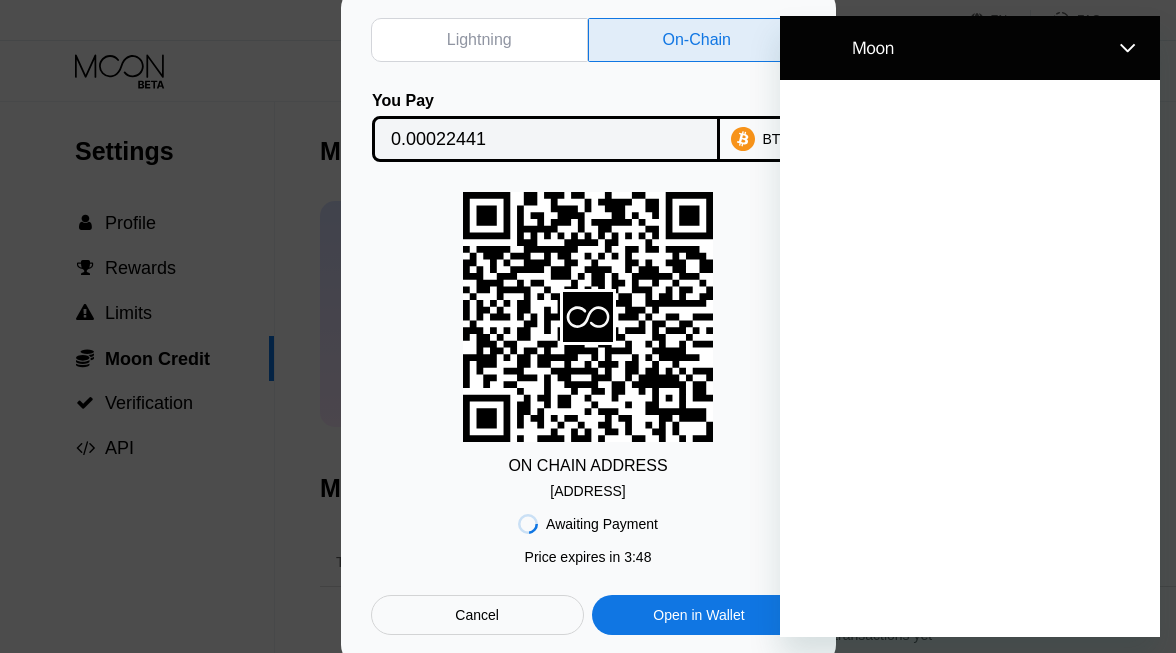 scroll, scrollTop: 0, scrollLeft: 0, axis: both 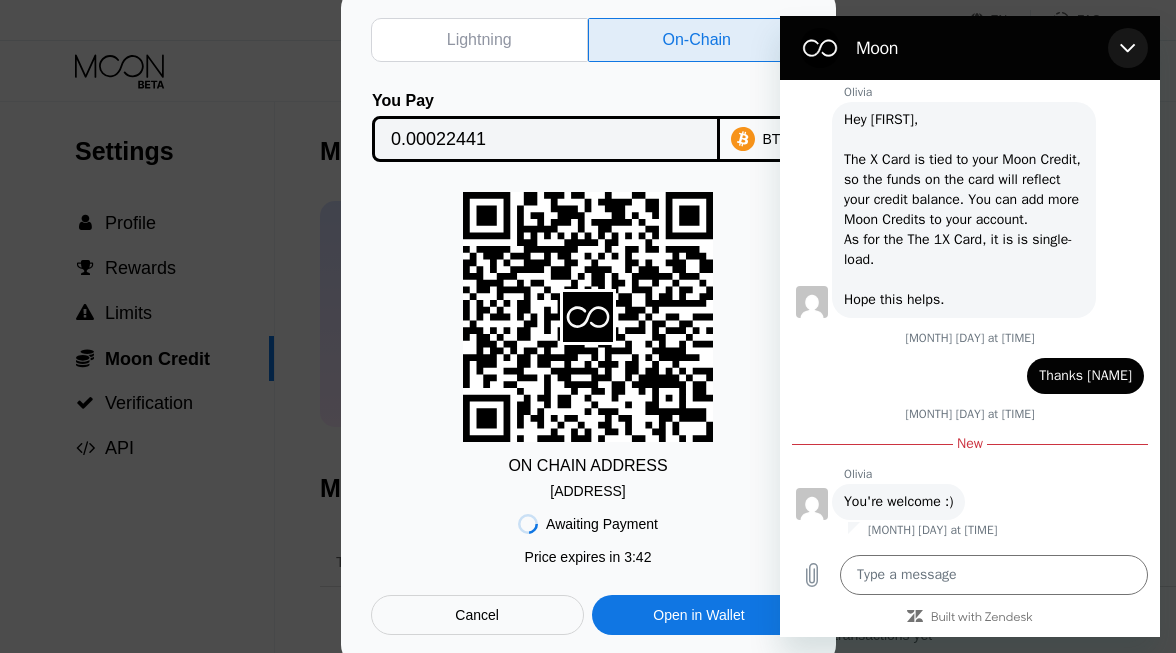 click at bounding box center (1128, 48) 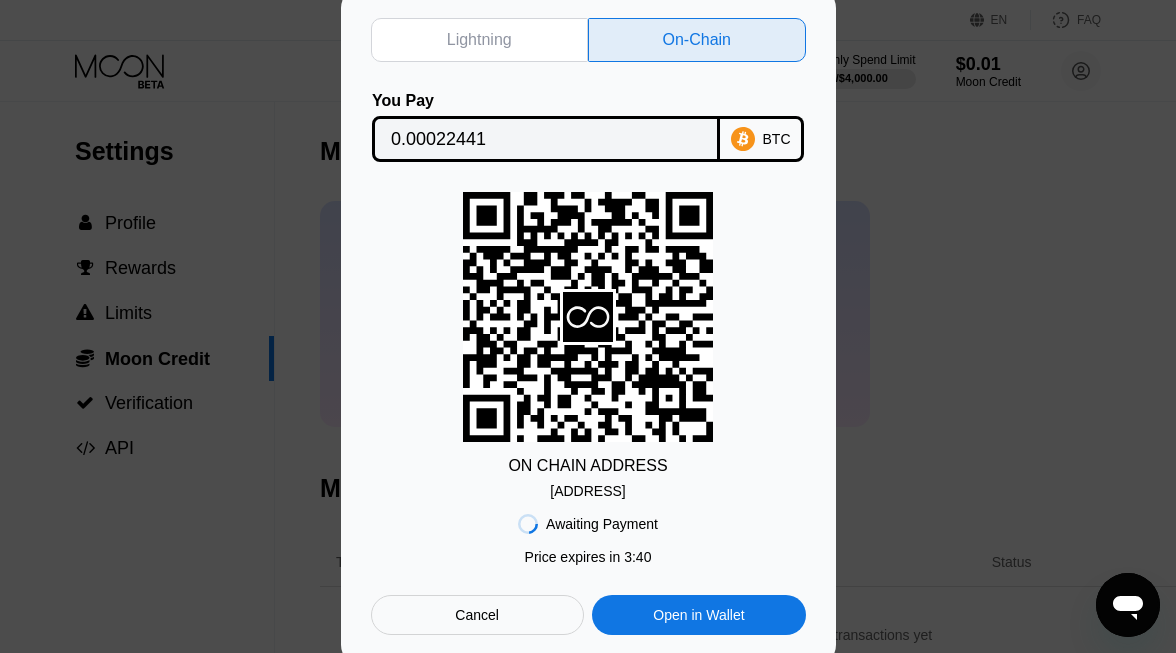 scroll, scrollTop: 0, scrollLeft: 0, axis: both 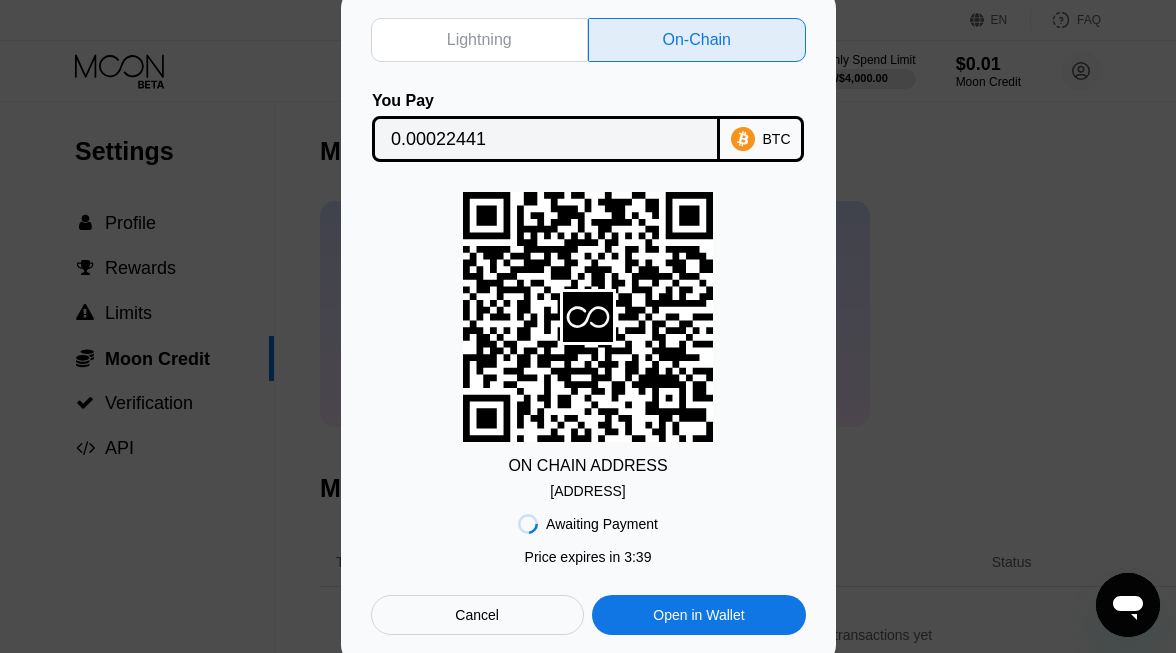 click on "Lightning On-Chain You Pay 0.00022441 BTC ON CHAIN   ADDRESS bc1q6pq83kkpqrk...ps68umnzm9g79vy Awaiting Payment Price expires in   2 : 53 Price expires in   3 : 39 Cancel Open in Wallet" at bounding box center (588, 326) 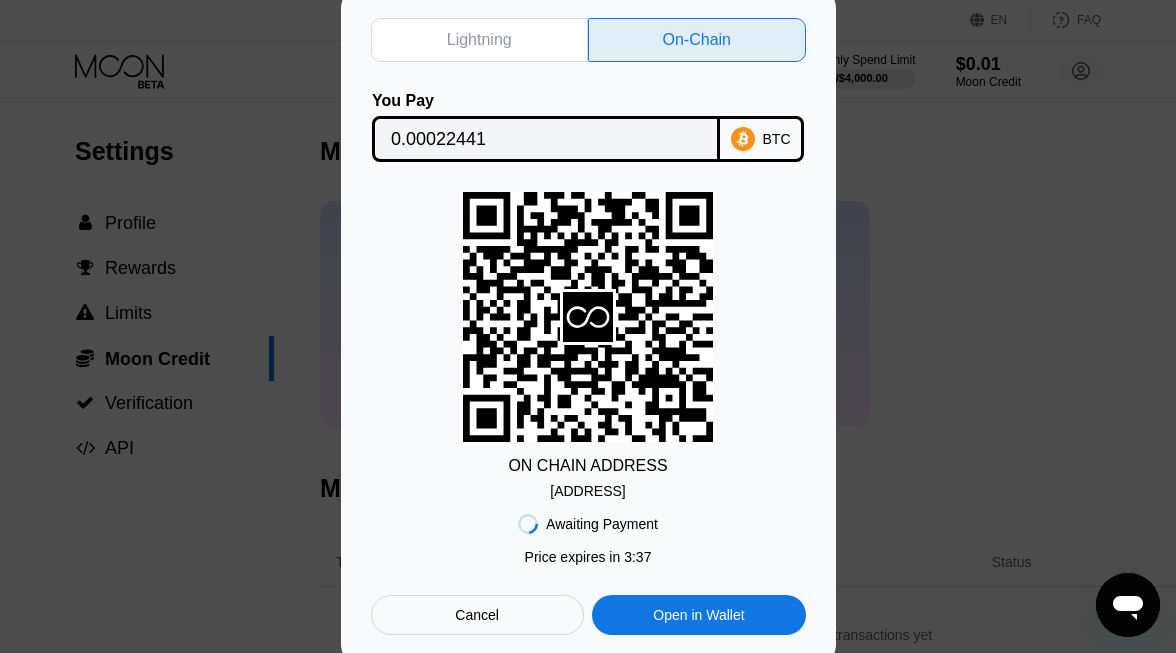 click on "Lightning On-Chain You Pay 0.00022441 BTC ON CHAIN   ADDRESS bc1q6pq83kkpqrk...ps68umnzm9g79vy Awaiting Payment Price expires in   2 : 53 Price expires in   3 : 37 Cancel Open in Wallet" at bounding box center (588, 326) 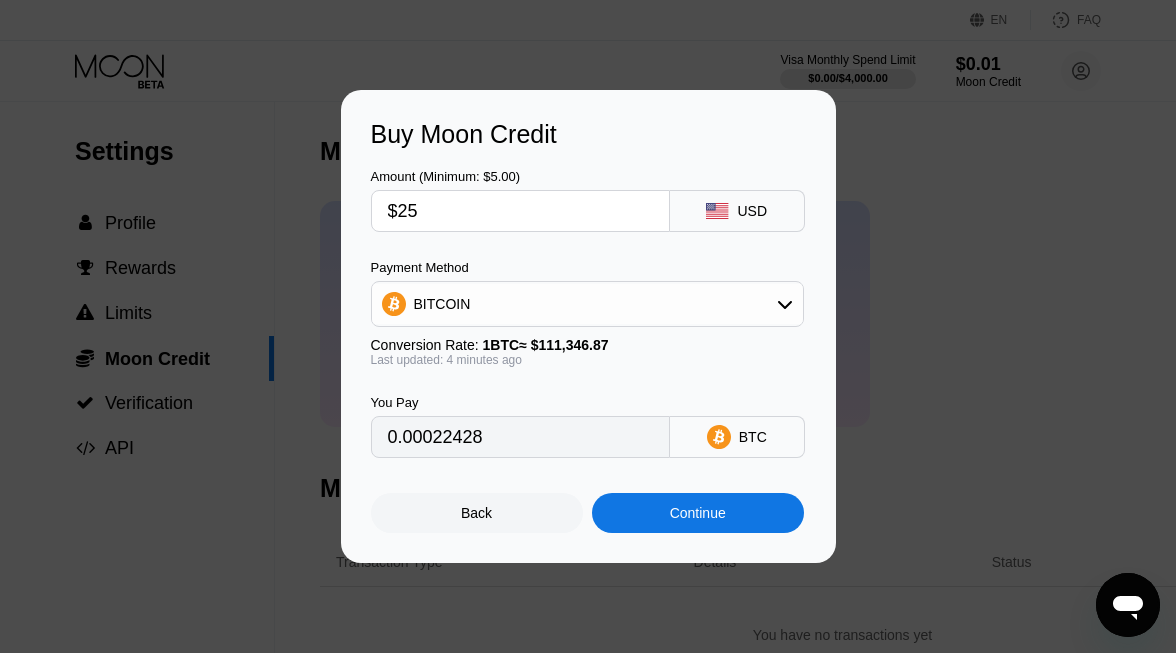 type on "0.00022438" 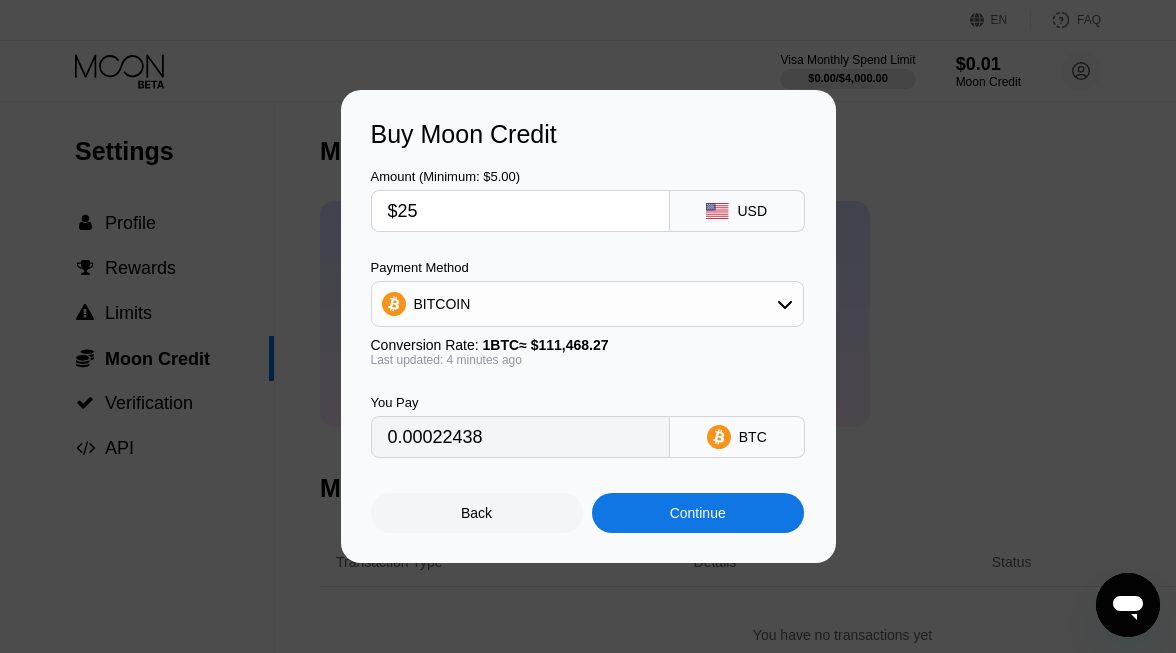 type on "x" 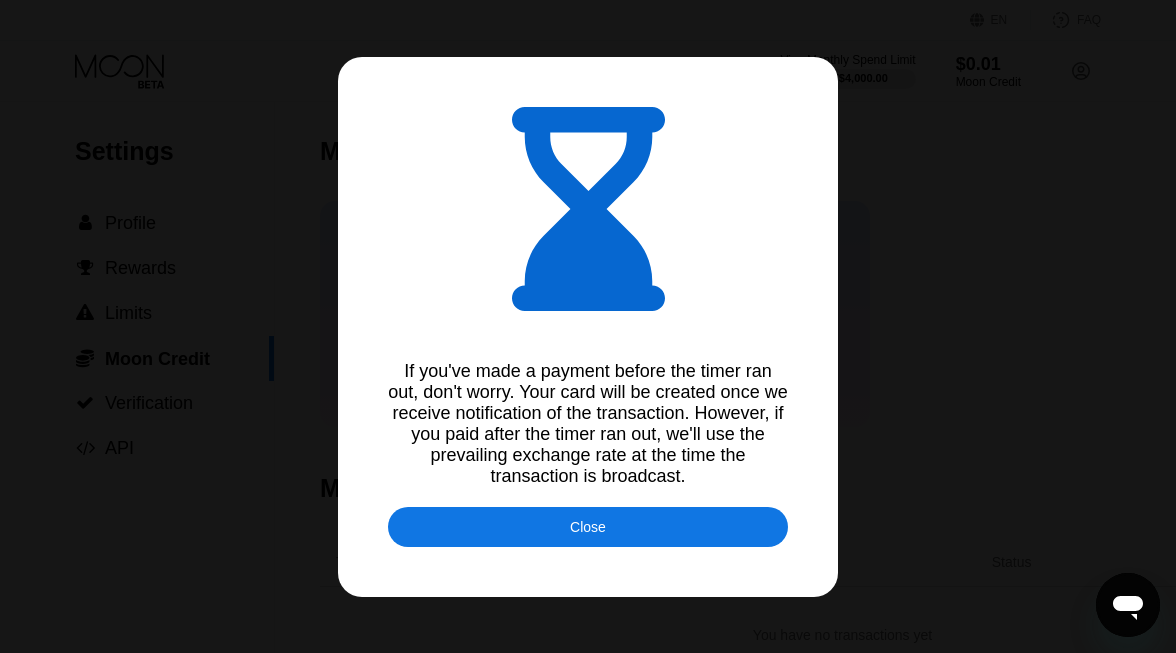 type on "0.00022437" 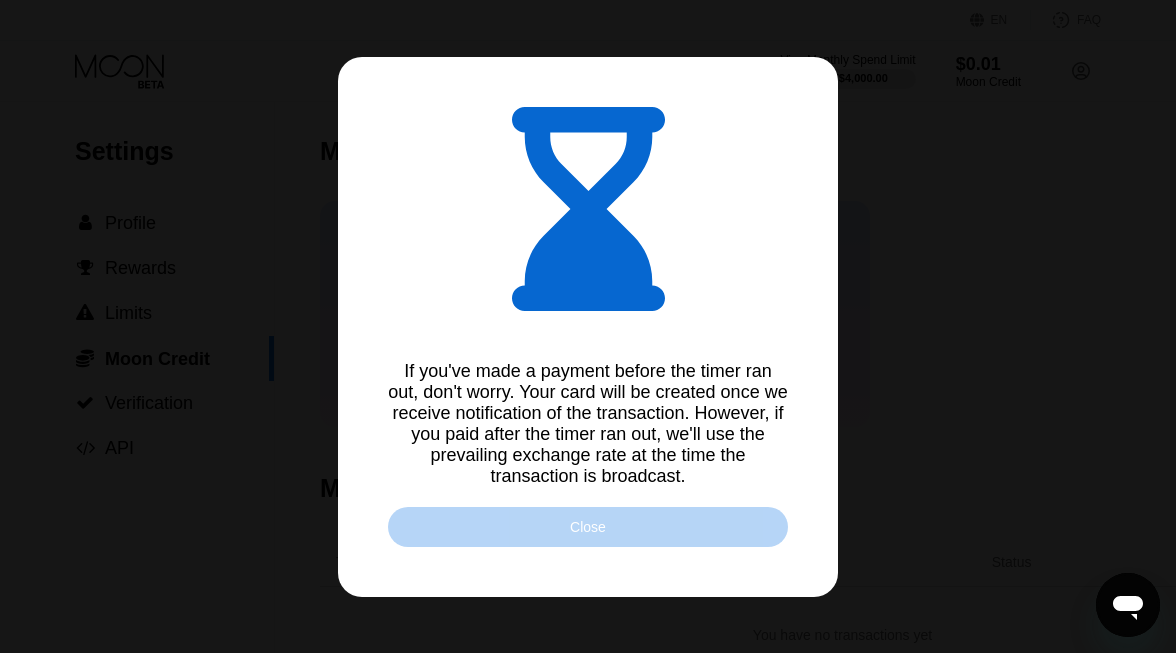 type on "x" 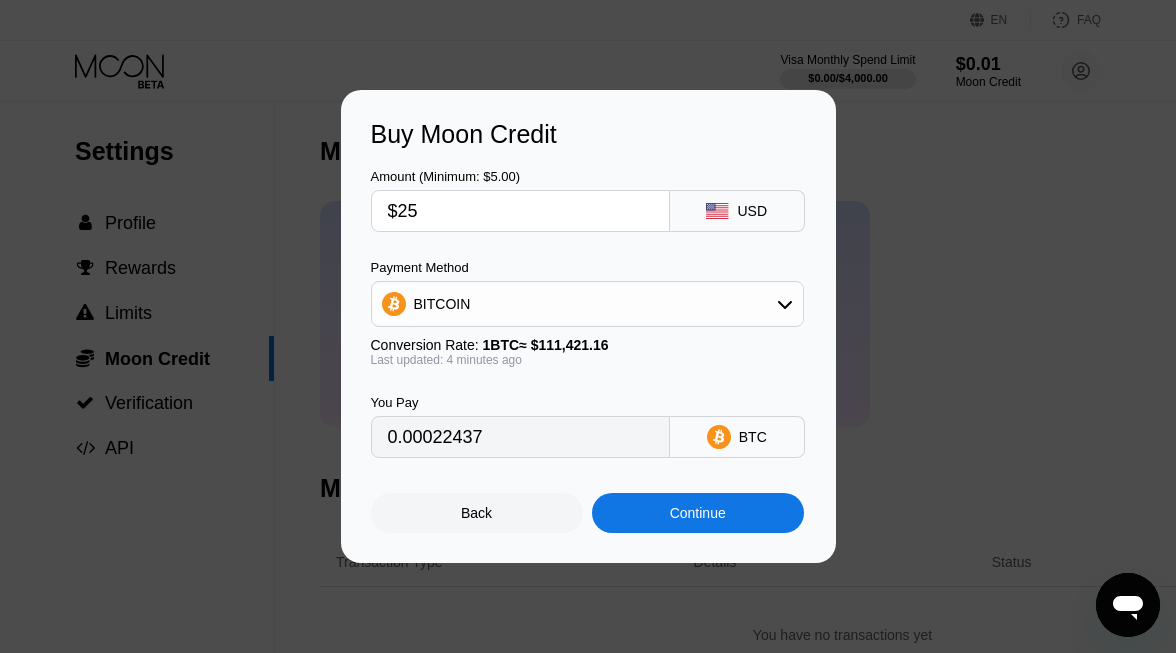 click on "Buy Moon Credit Amount (Minimum: $5.00) $25 USD Payment Method BITCOIN Conversion Rate:   1  BTC  ≈   $111,421.16 Last updated:   4 minutes ago You Pay 0.00022437 BTC Back Continue" at bounding box center (588, 326) 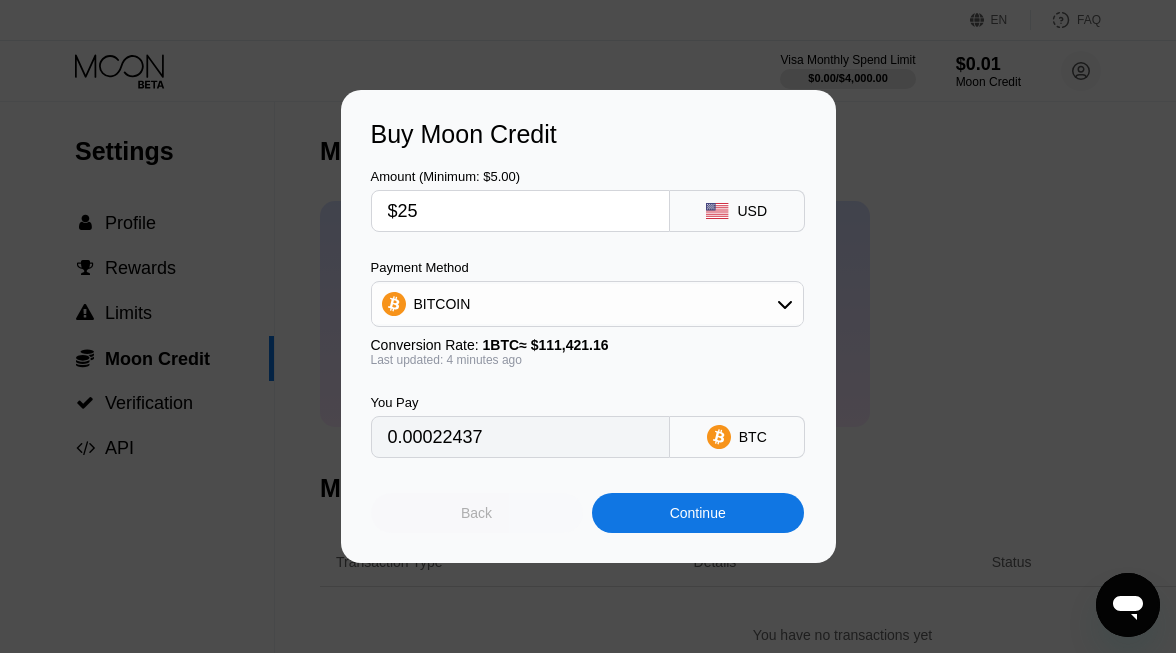 click on "Back" at bounding box center [476, 513] 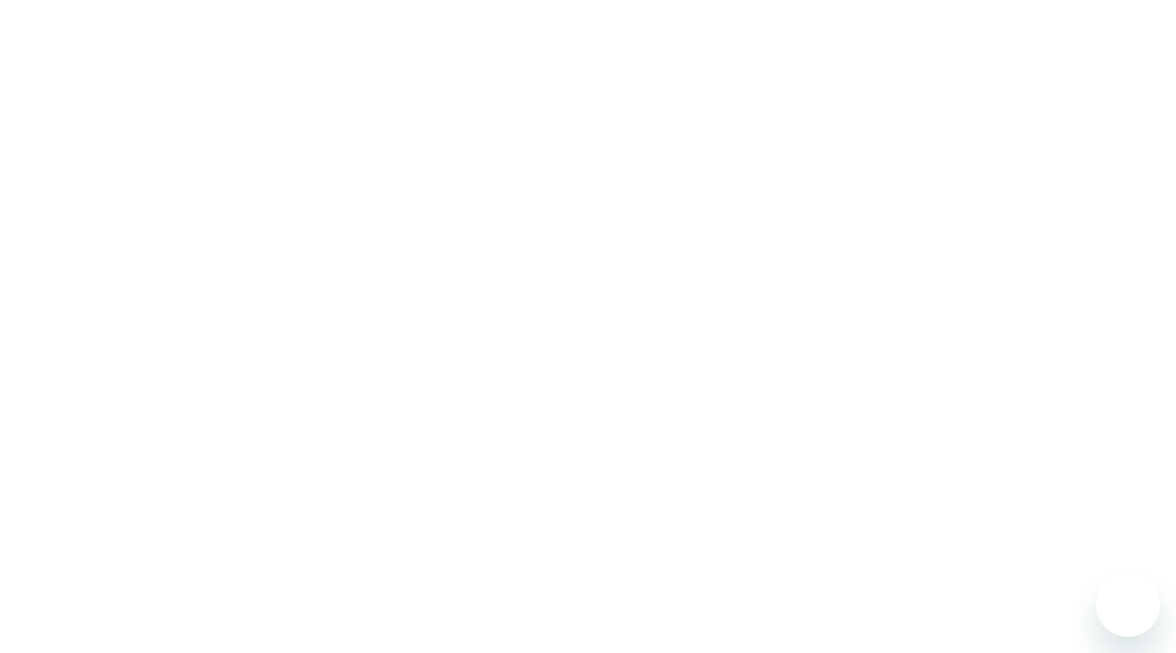 scroll, scrollTop: 0, scrollLeft: 0, axis: both 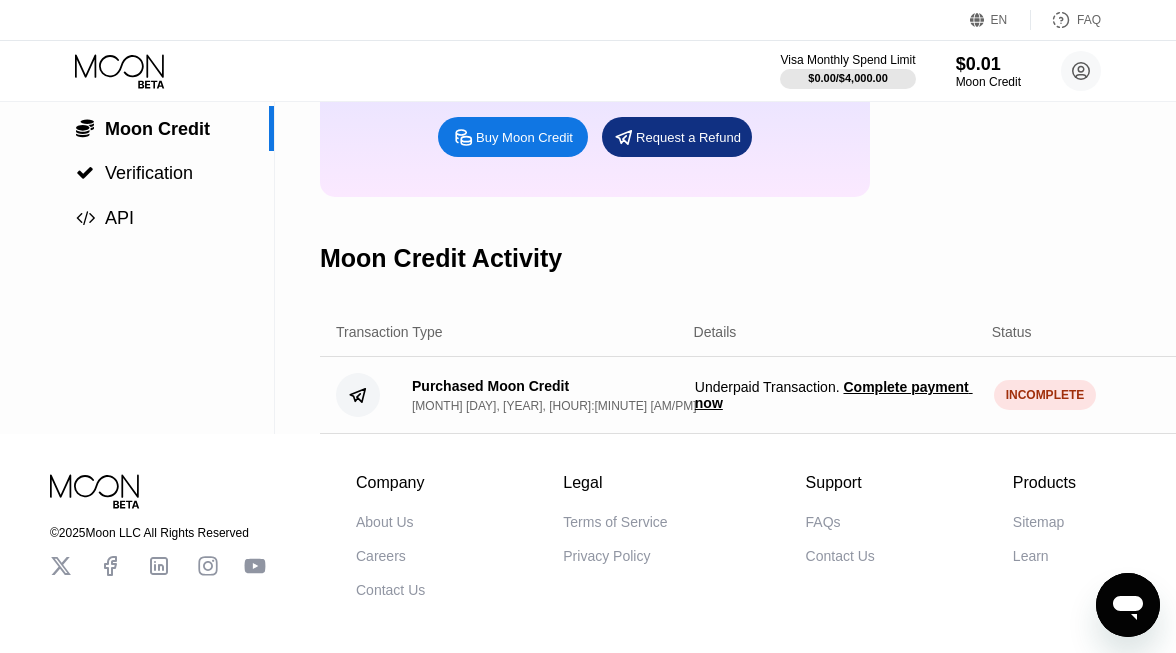 click on "Complete payment now" at bounding box center [834, 395] 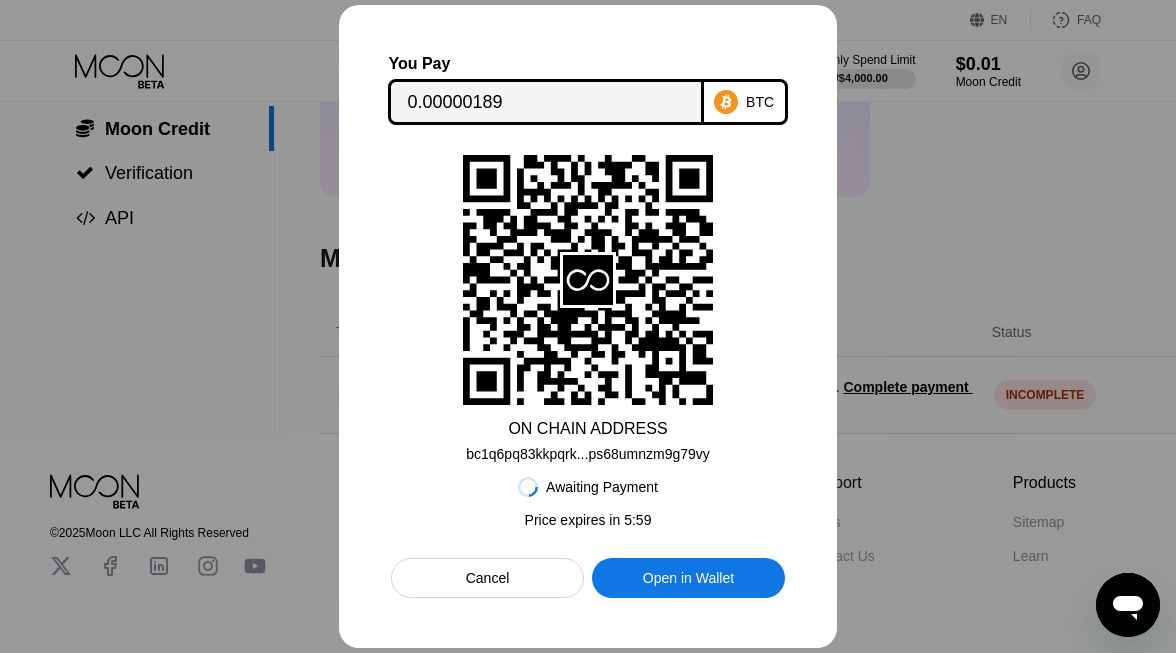 click at bounding box center (588, 326) 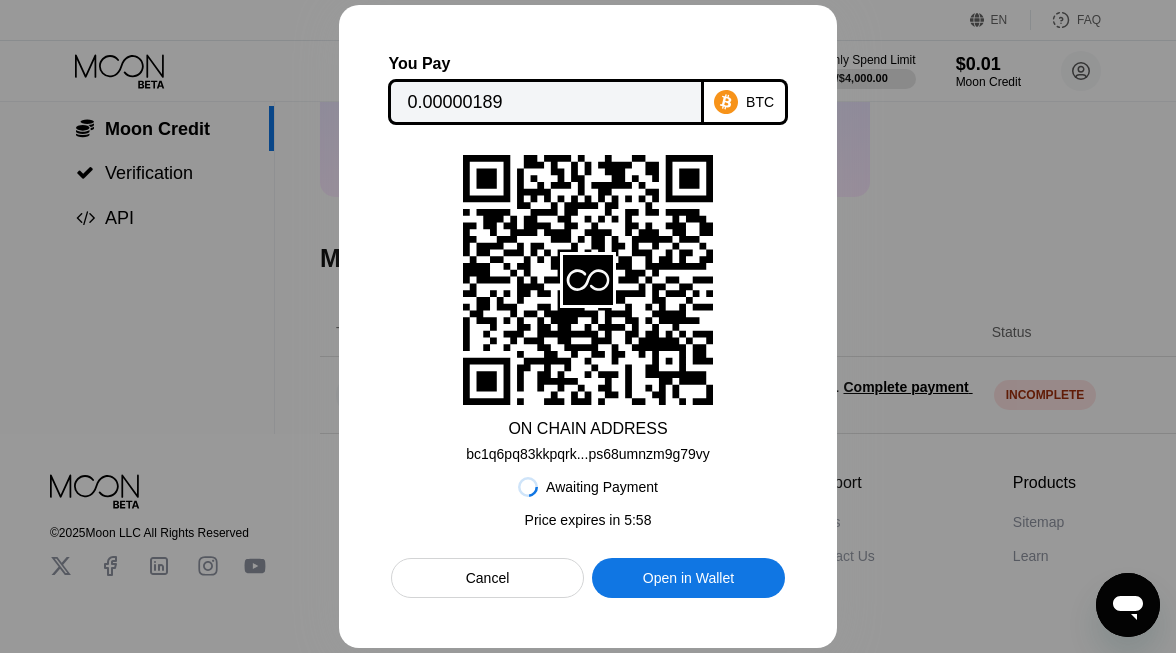 click on "Cancel" at bounding box center (487, 578) 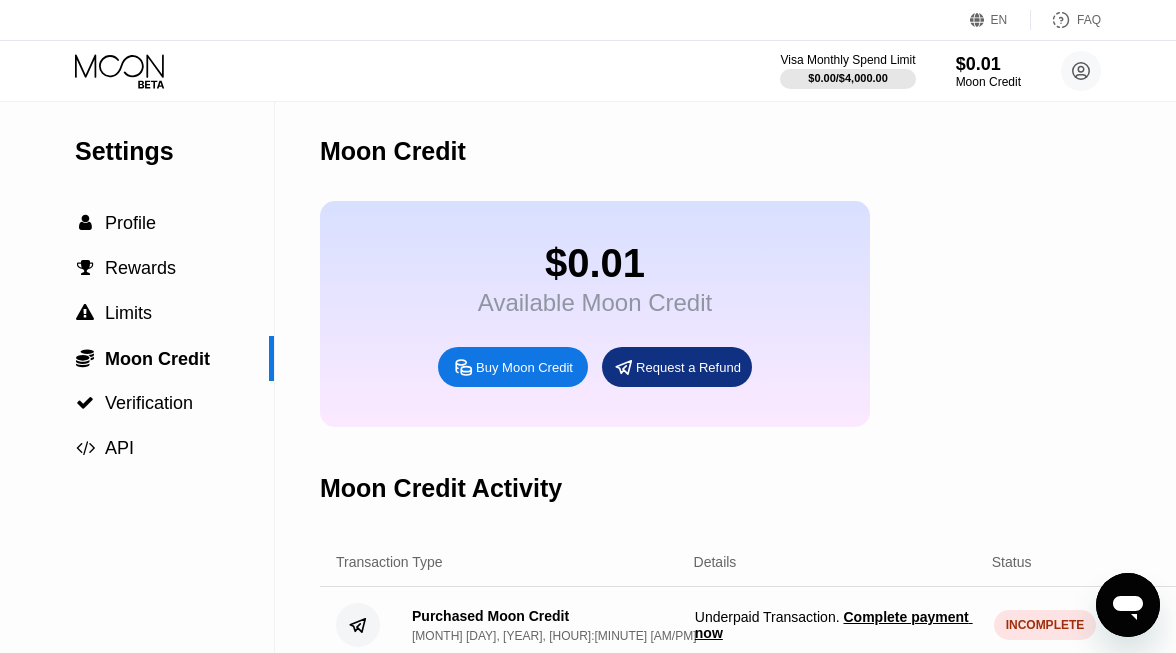 scroll, scrollTop: 0, scrollLeft: 0, axis: both 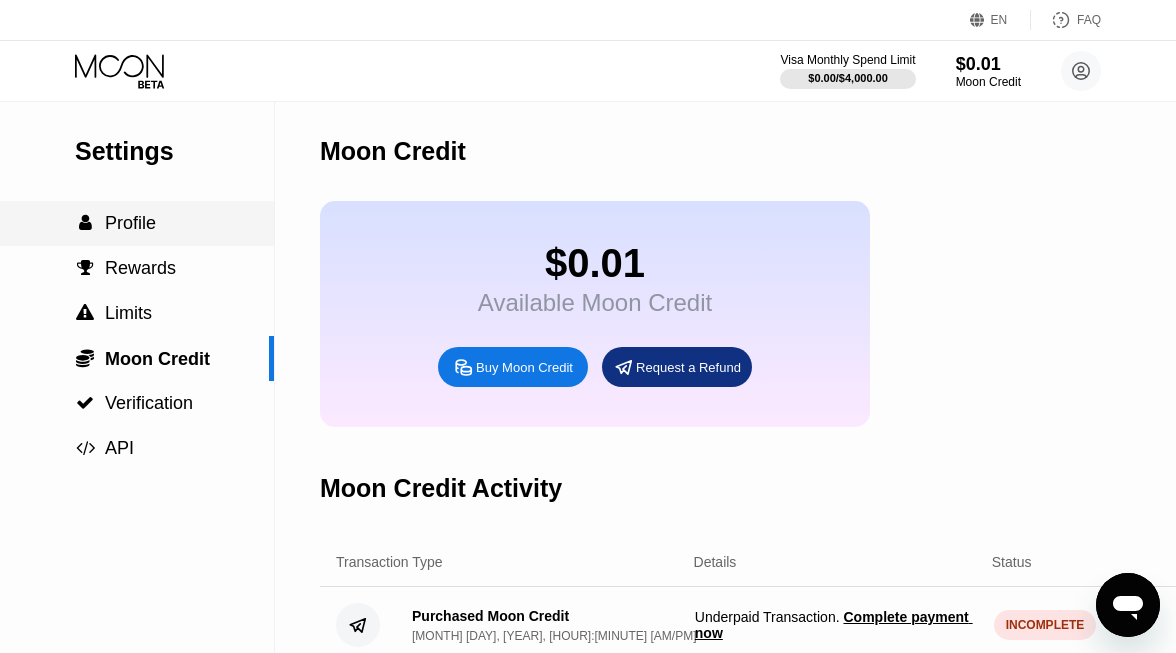 click on "Profile" at bounding box center (130, 223) 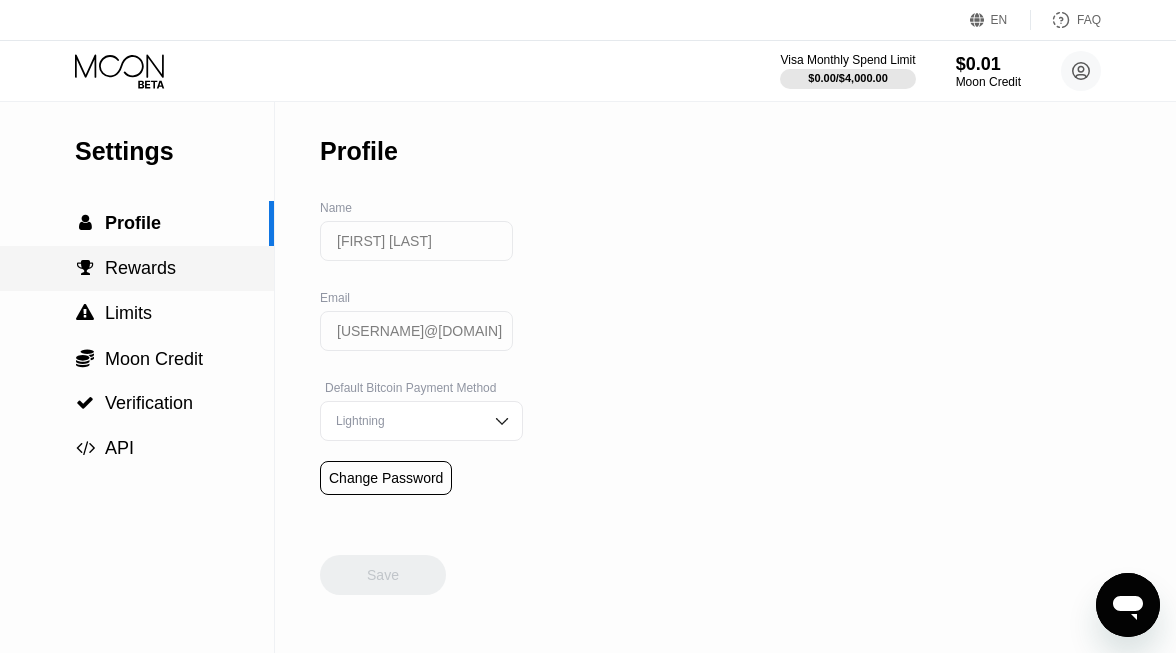 click on "Rewards" at bounding box center [140, 268] 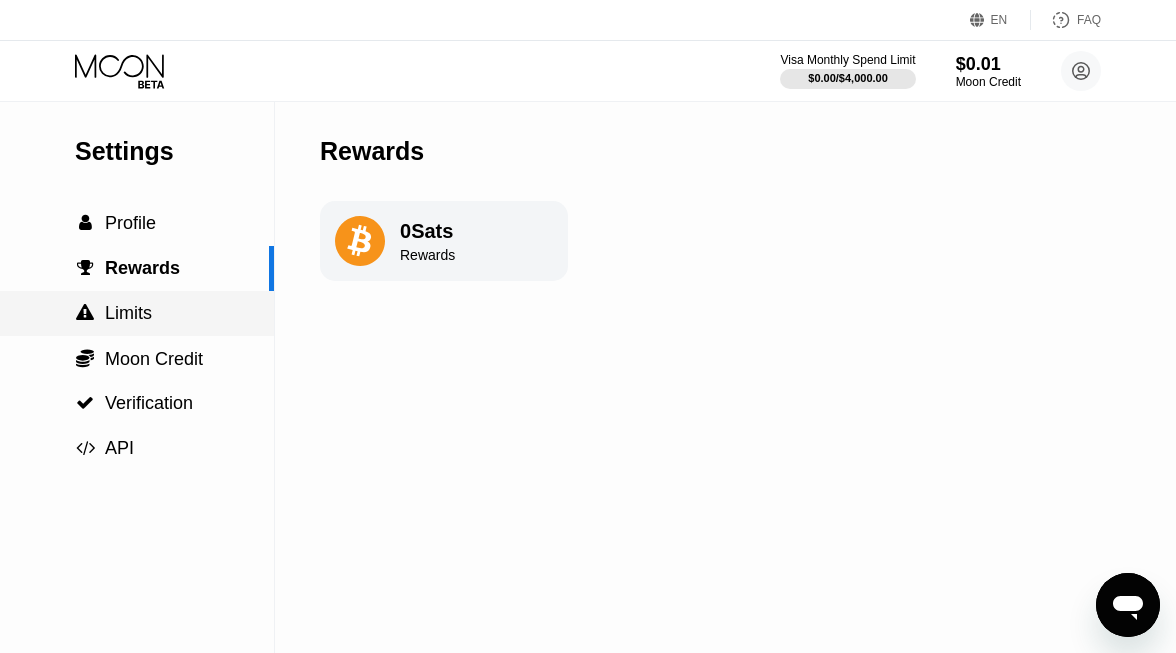 click on "Limits" at bounding box center (128, 313) 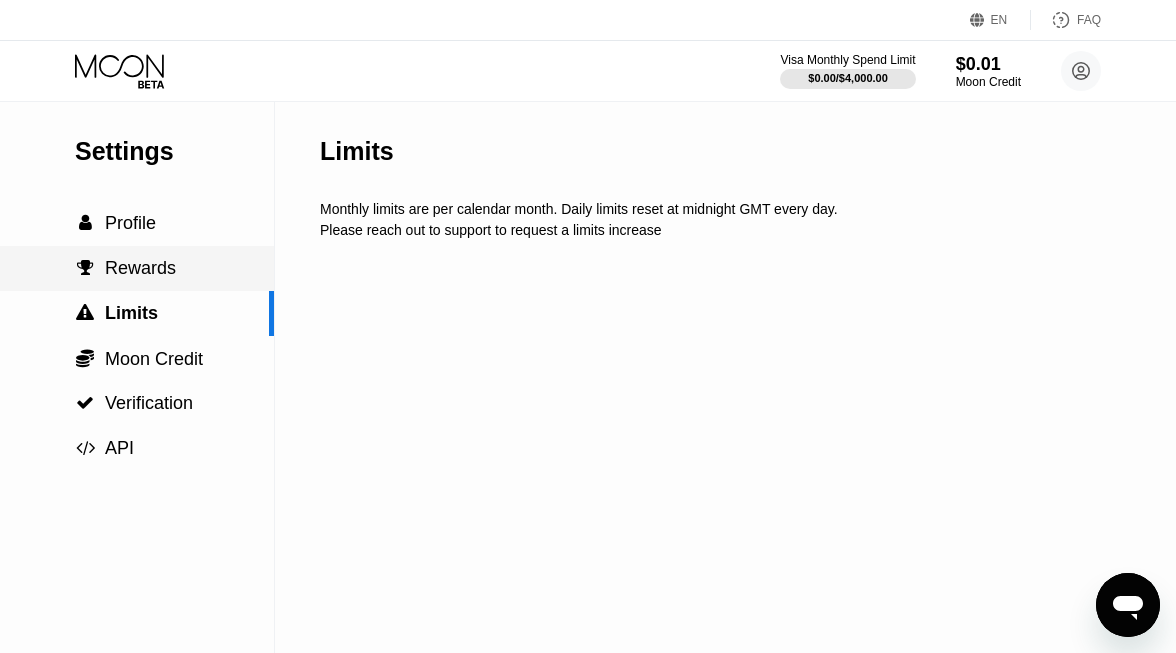 click on "Rewards" at bounding box center (140, 268) 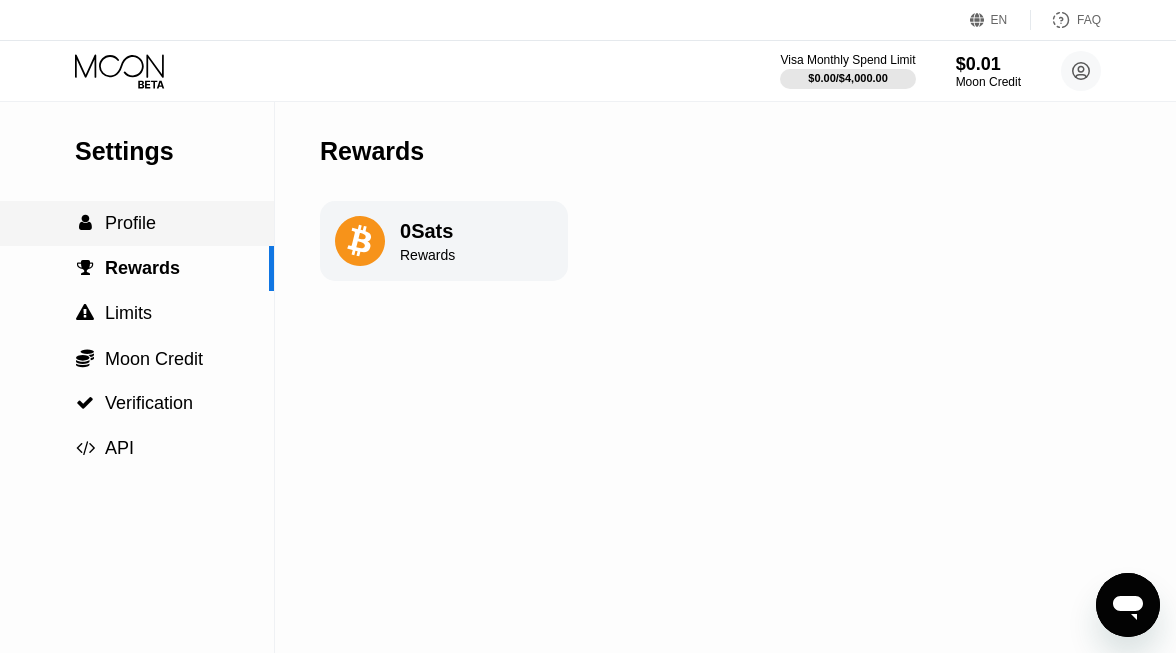 click on " Profile" at bounding box center [137, 223] 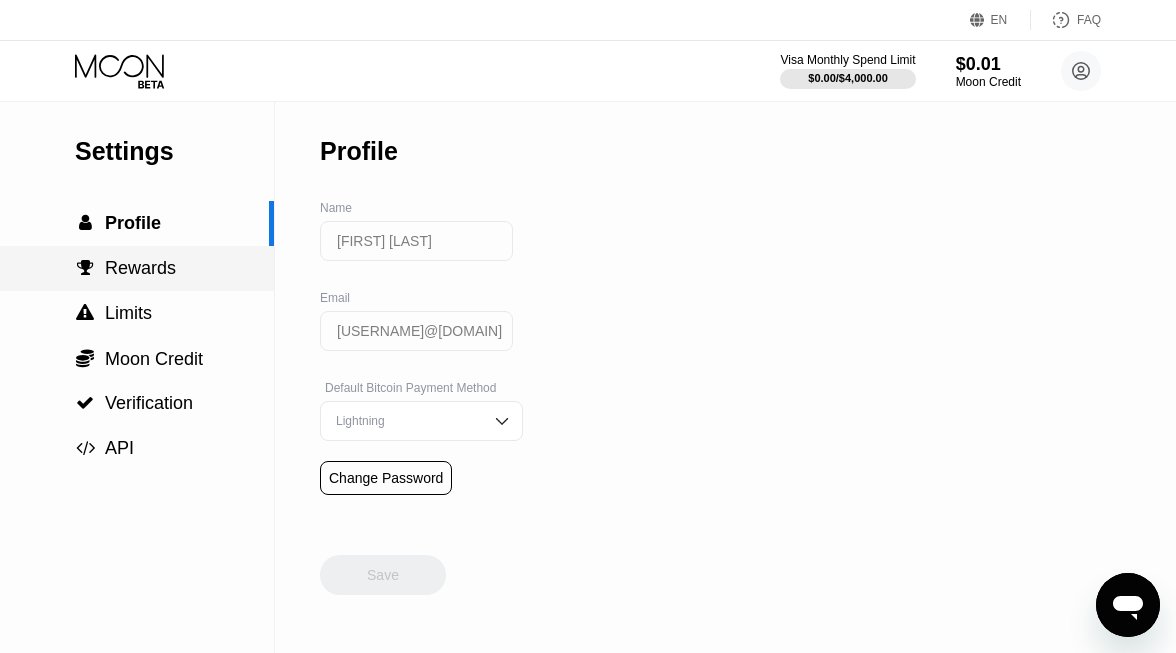 click on "Rewards" at bounding box center (140, 268) 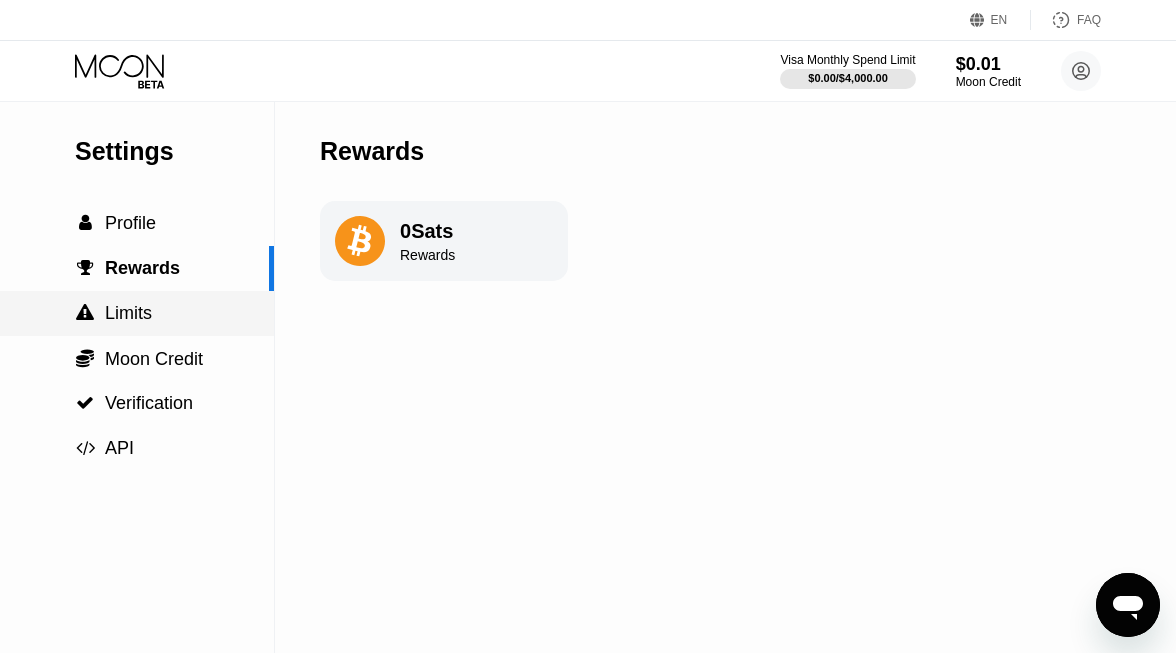 click on "Limits" at bounding box center (128, 313) 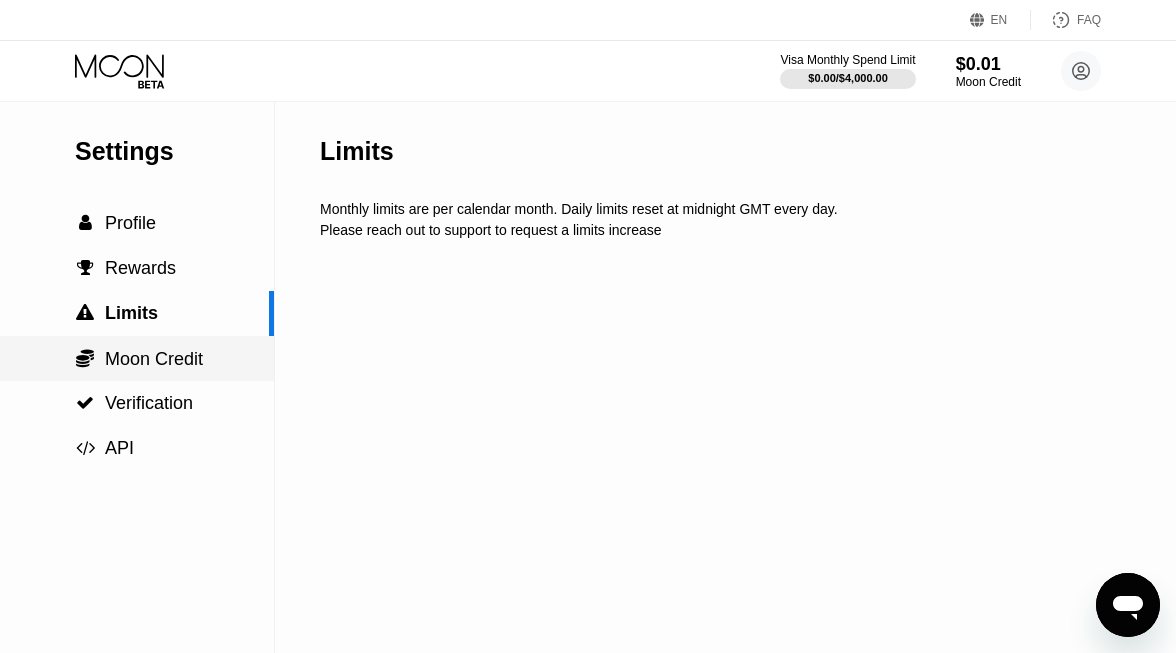 click on "Moon Credit" at bounding box center [154, 359] 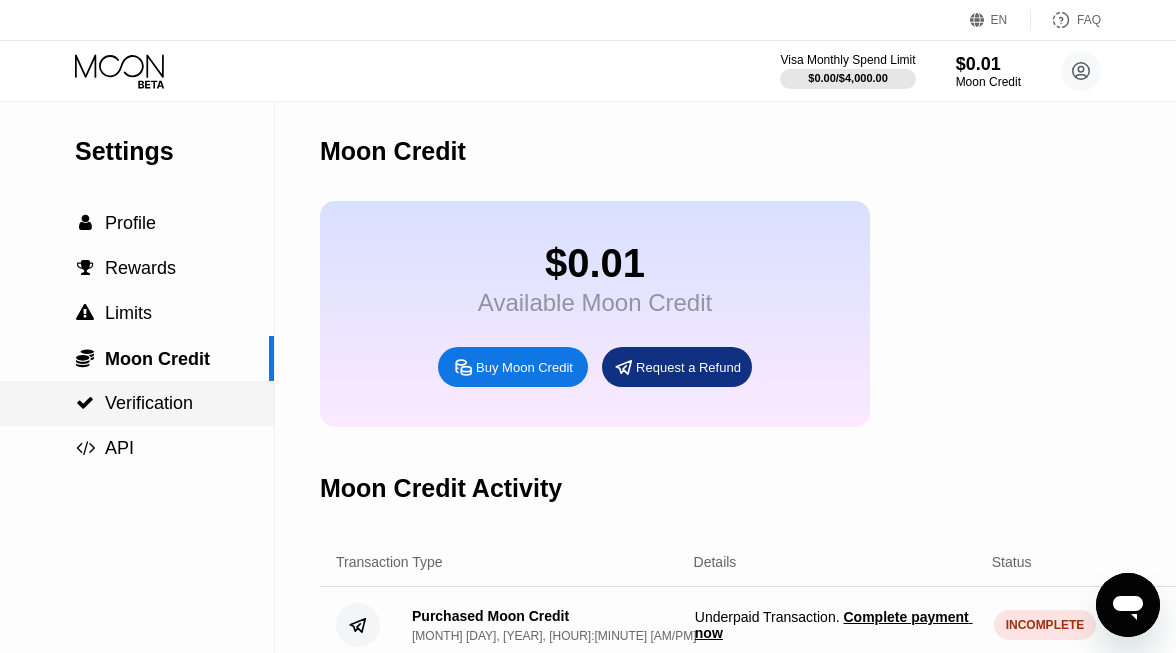 click on "Verification" at bounding box center (149, 403) 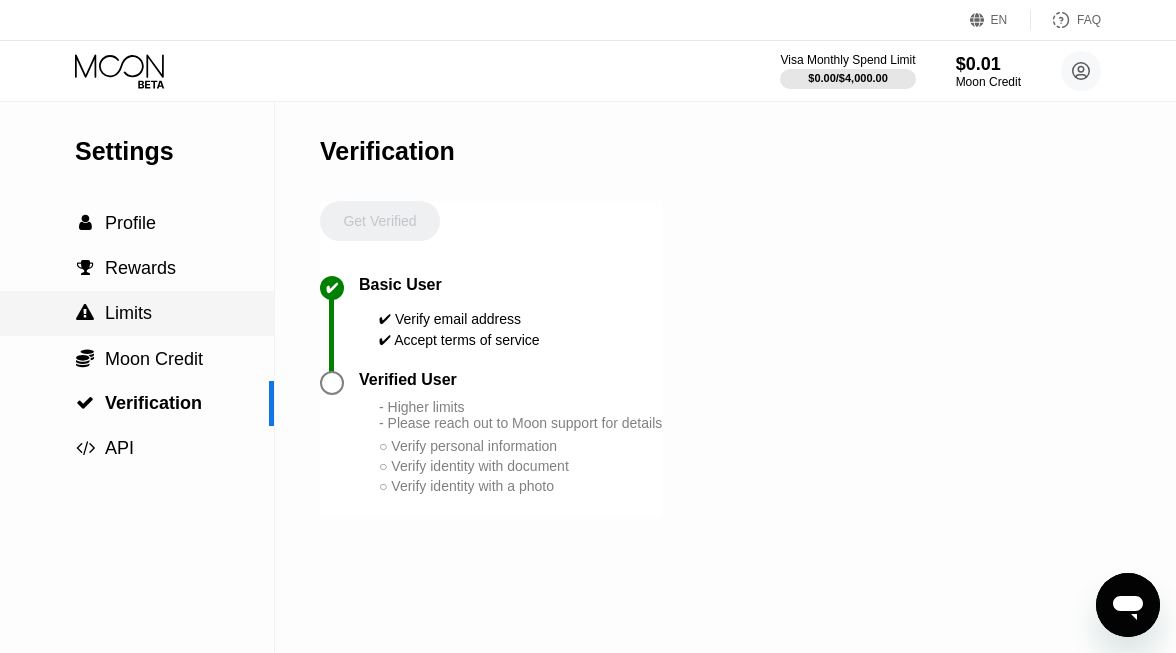 click on " Limits" at bounding box center [137, 313] 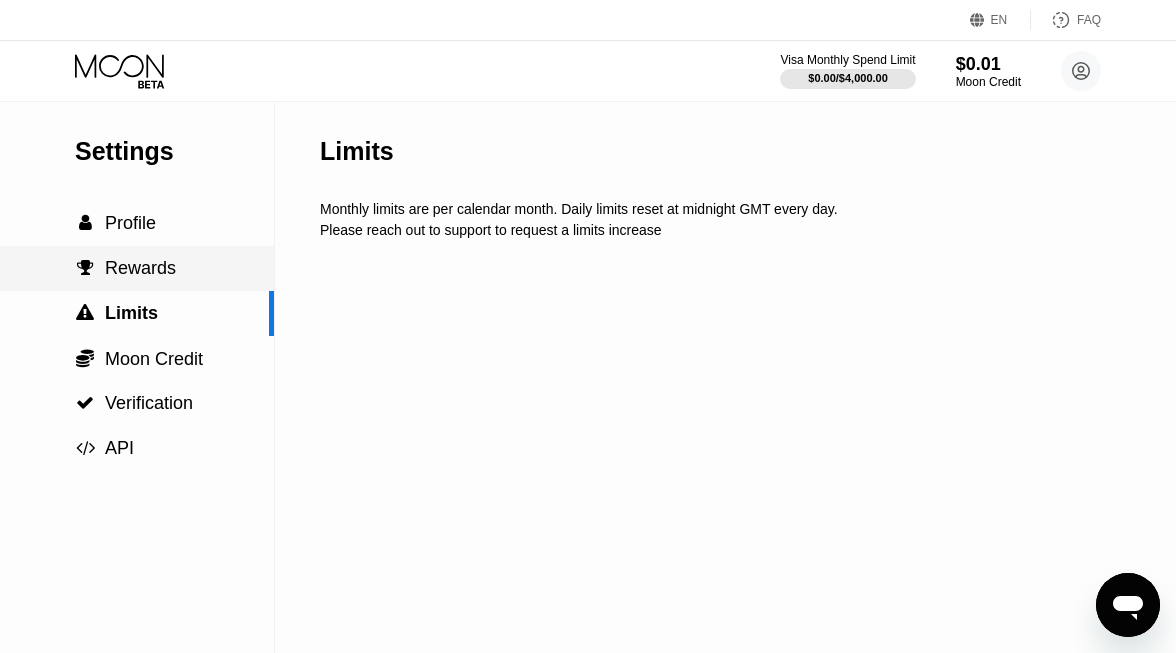 click on "Rewards" at bounding box center [140, 268] 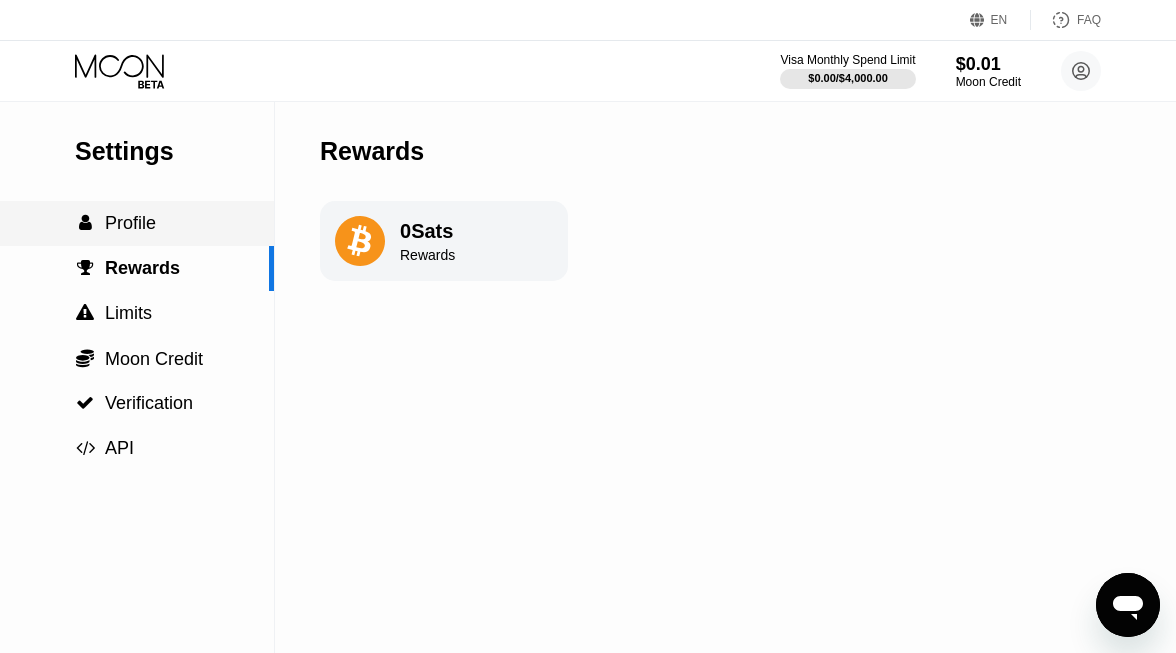 click on " Profile" at bounding box center (137, 223) 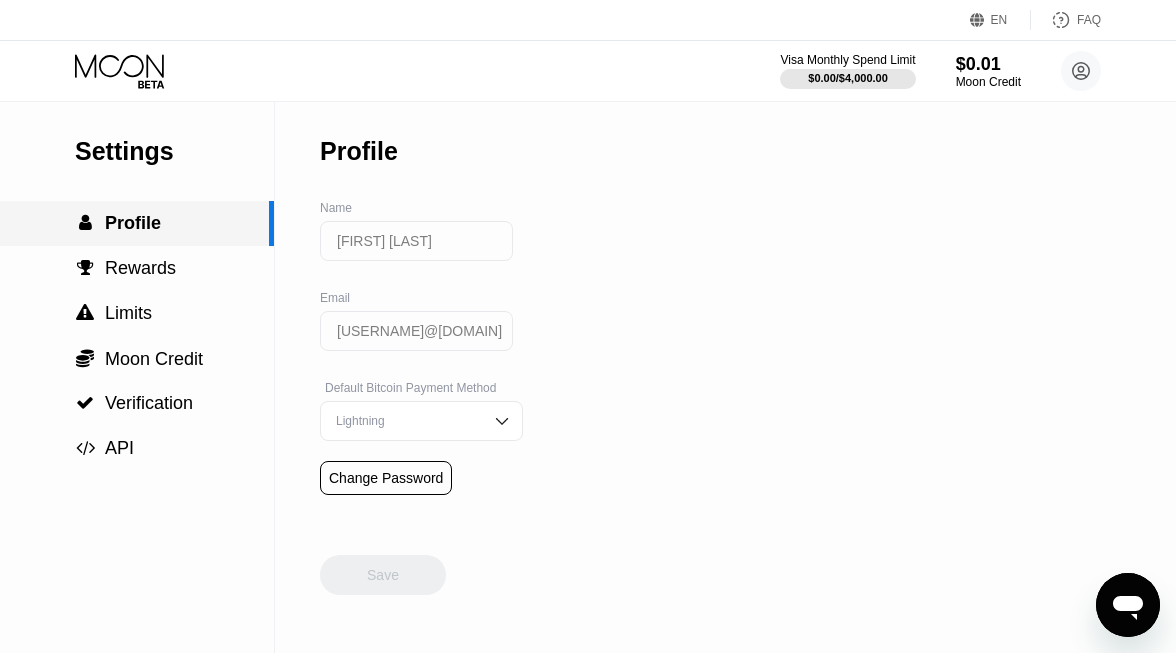 click on " Profile" at bounding box center [134, 223] 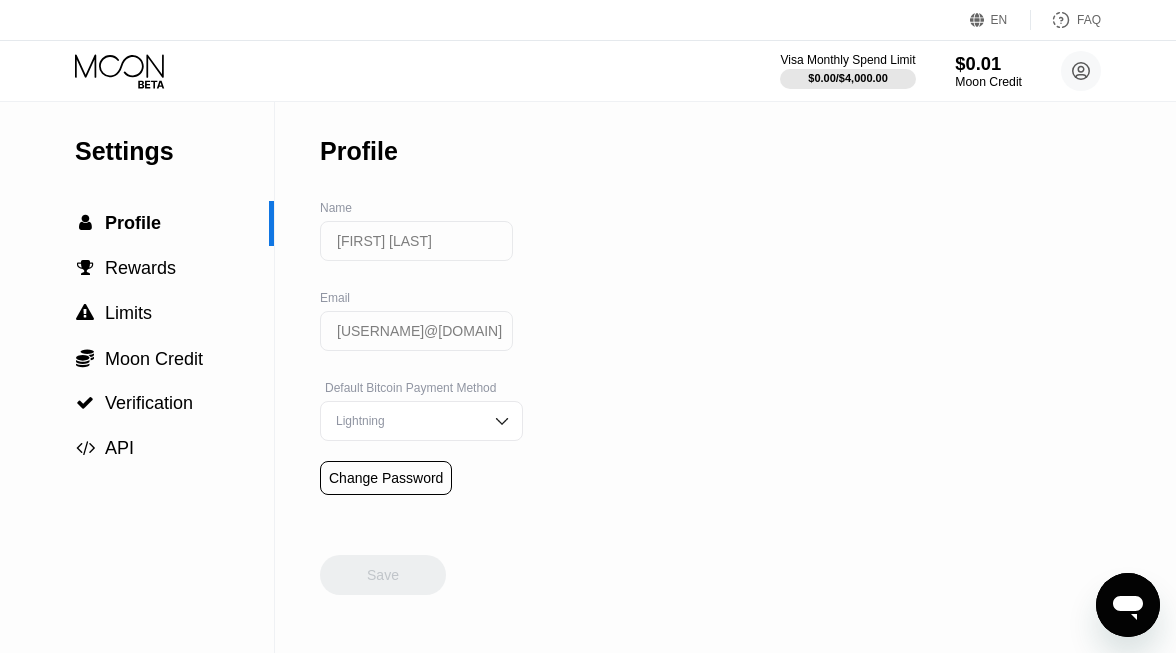 click on "$0.01" at bounding box center [988, 63] 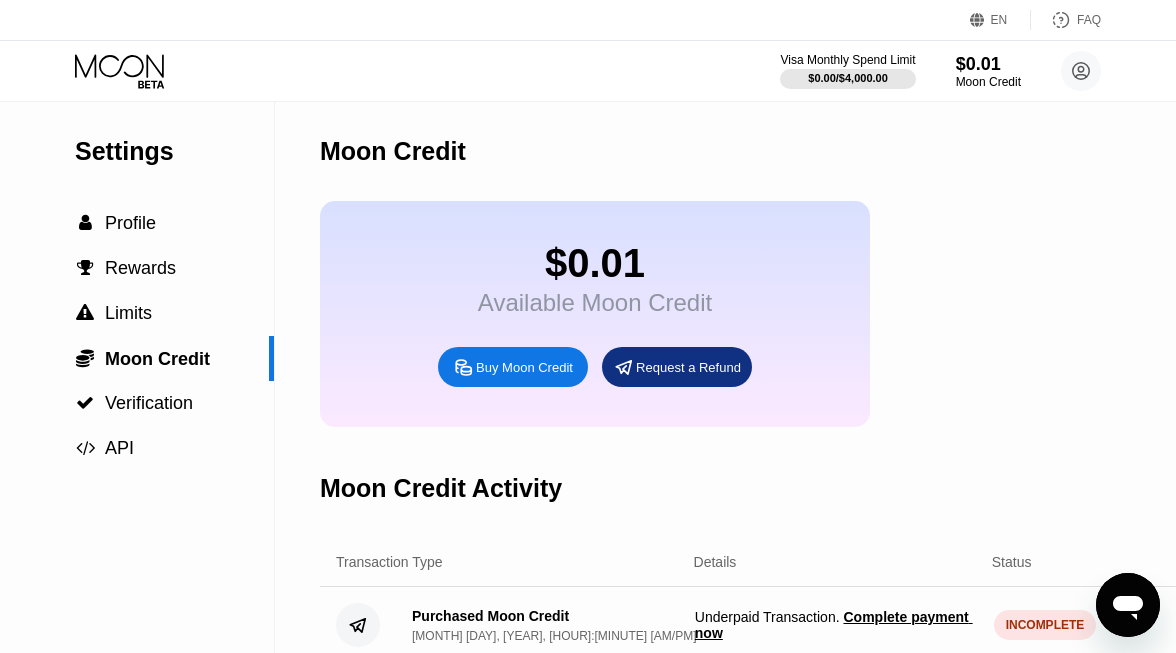 scroll, scrollTop: 0, scrollLeft: 0, axis: both 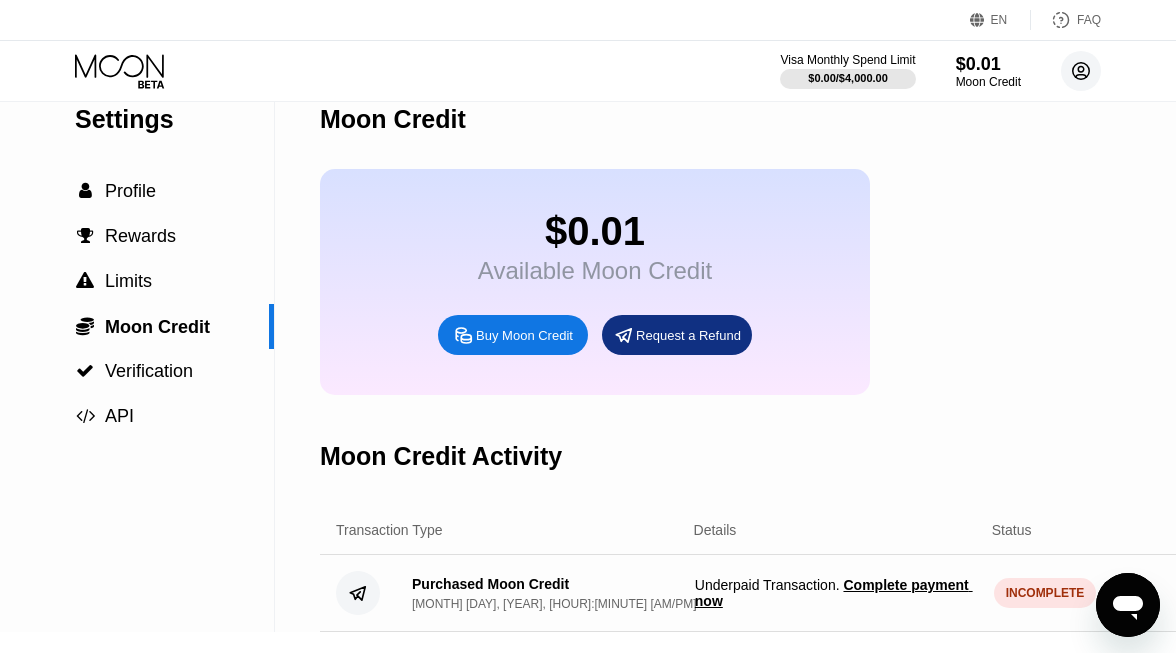 click 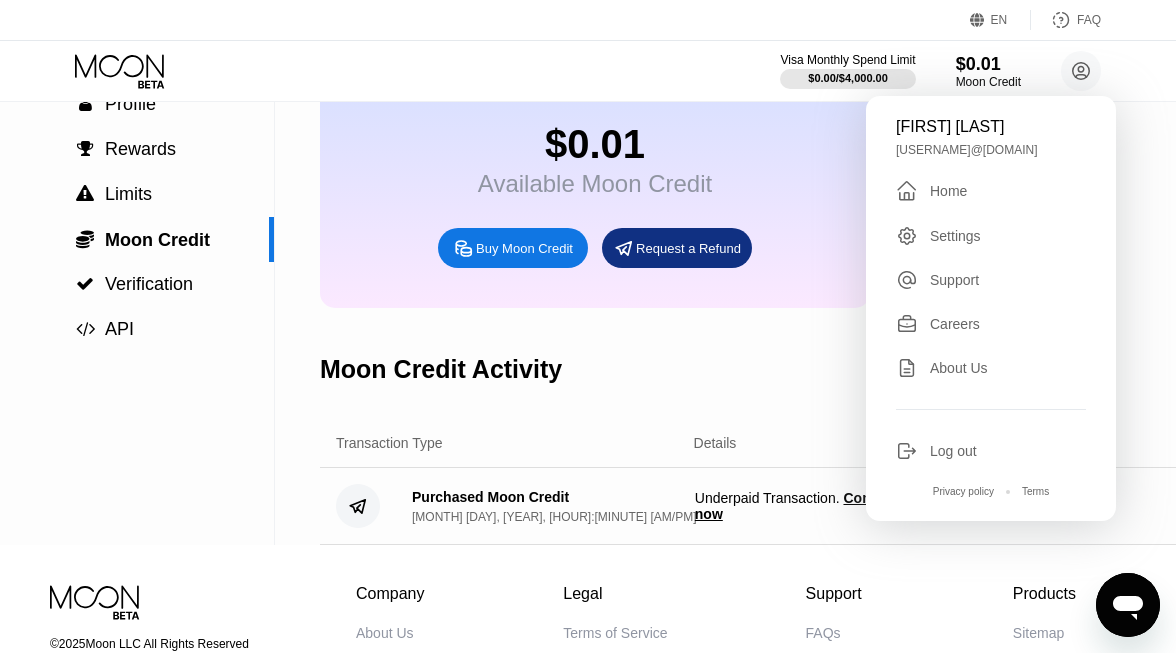scroll, scrollTop: 99, scrollLeft: 0, axis: vertical 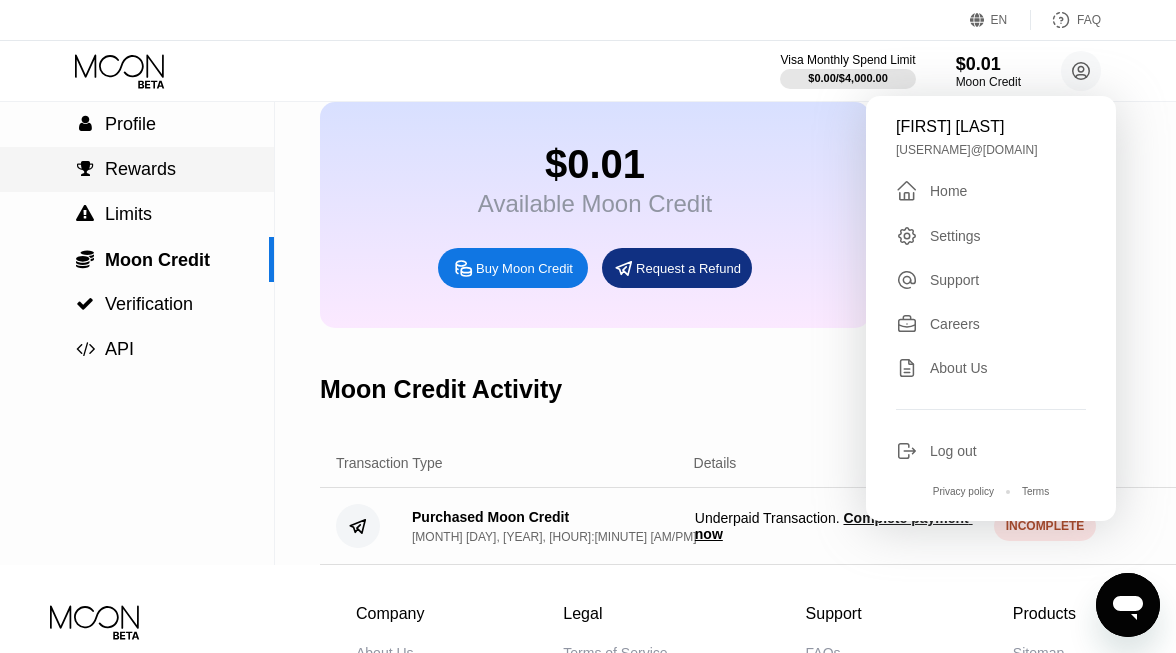 click on "Rewards" at bounding box center (140, 169) 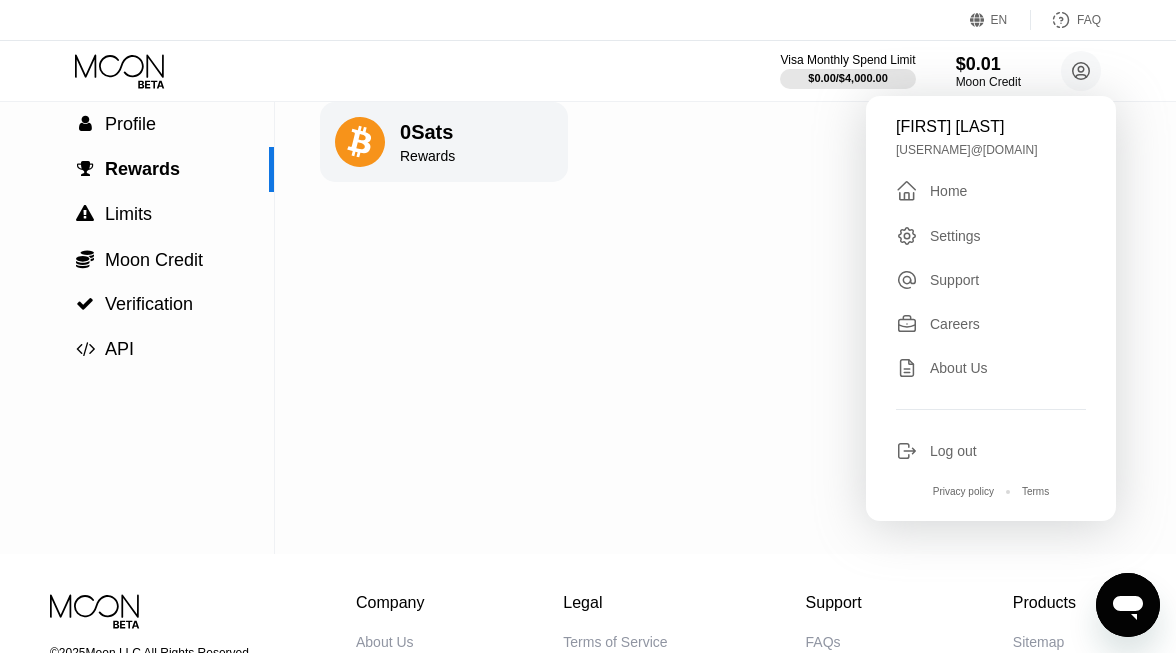 scroll, scrollTop: 0, scrollLeft: 0, axis: both 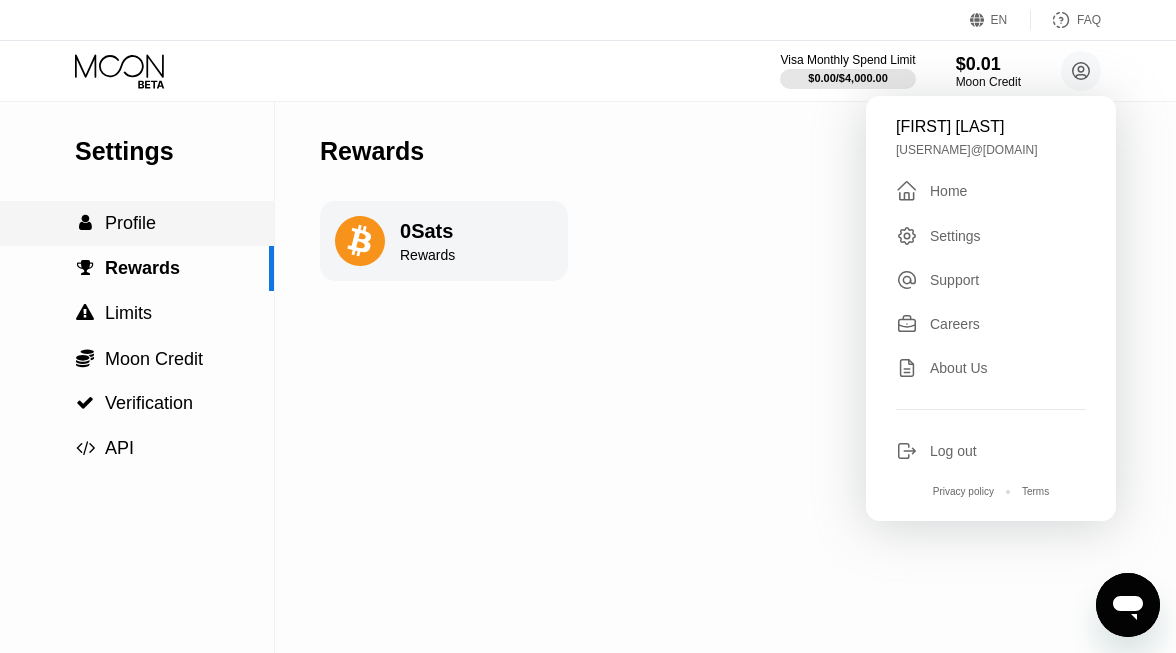 click on "Profile" at bounding box center (130, 223) 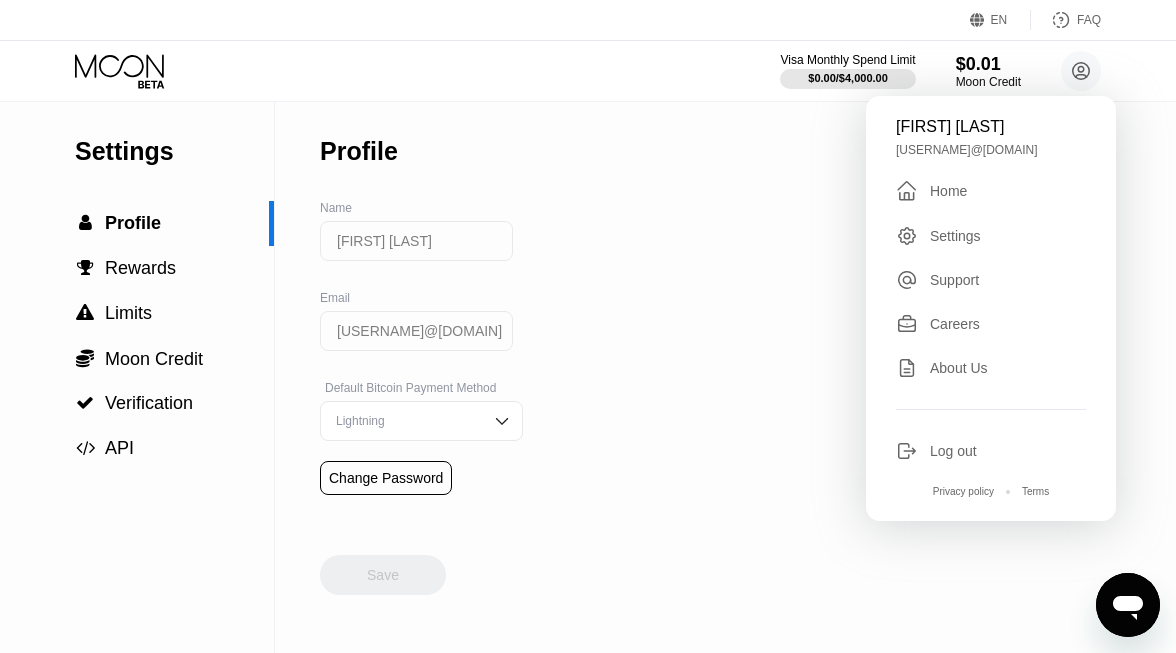 click on "Settings  Profile  Rewards  Limits  Moon Credit  Verification  API Profile Name James Carter Email jamescarter990a@gmail.com Default Bitcoin Payment Method Lightning Change Password Save" at bounding box center [588, 377] 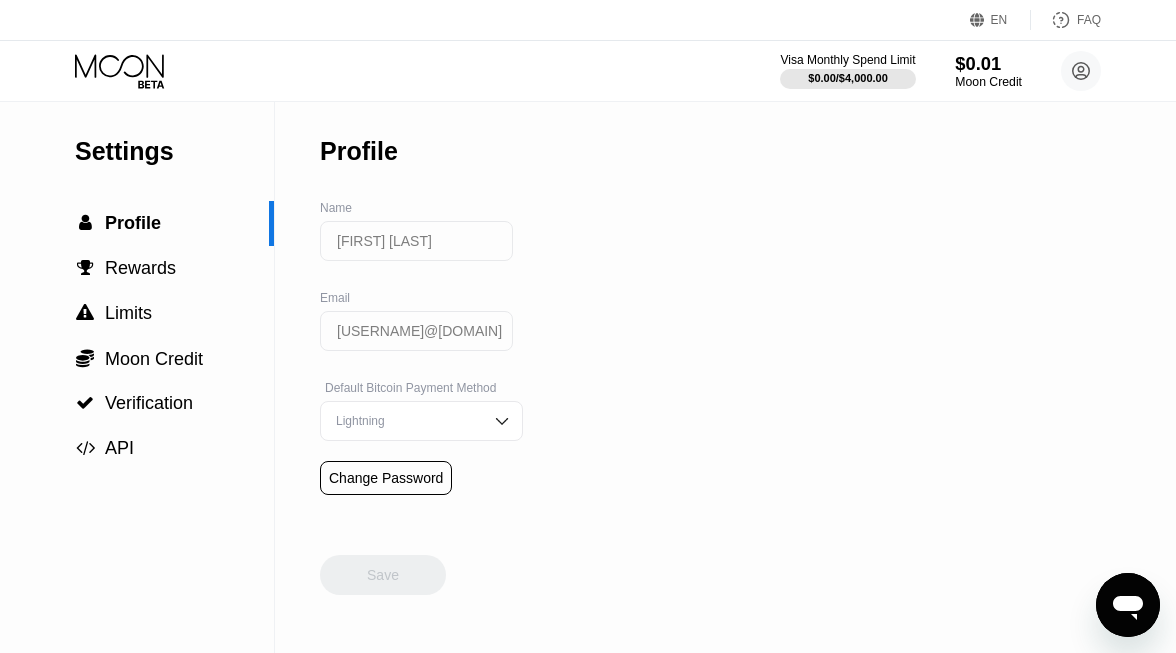 click on "$0.01" at bounding box center (988, 63) 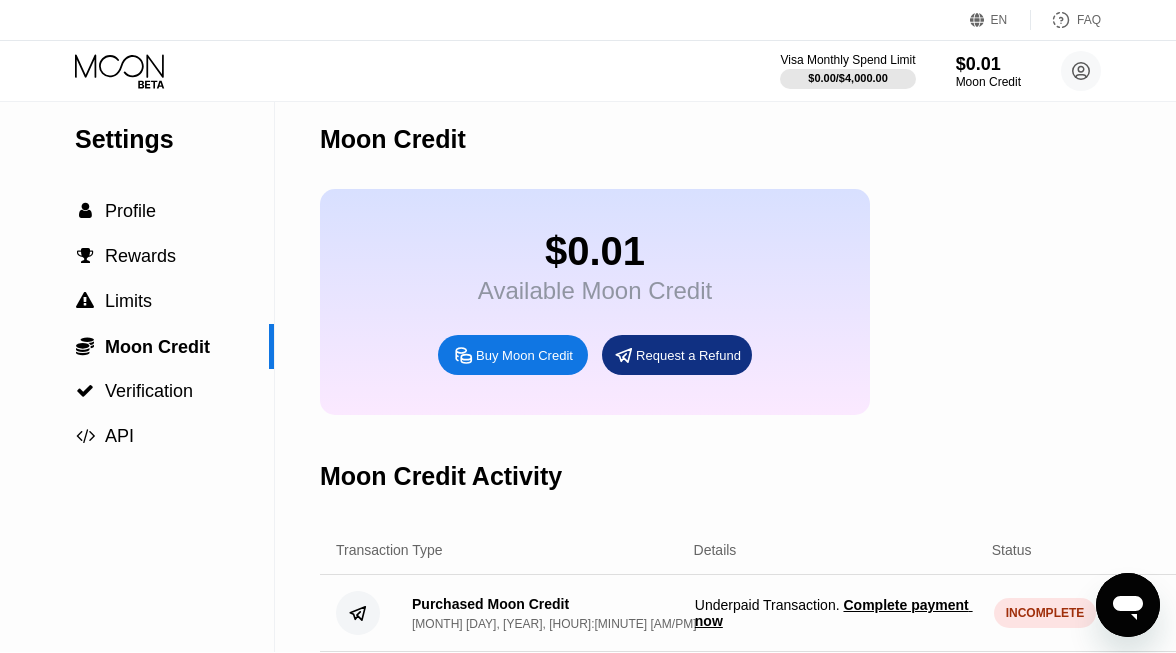 scroll, scrollTop: 11, scrollLeft: 0, axis: vertical 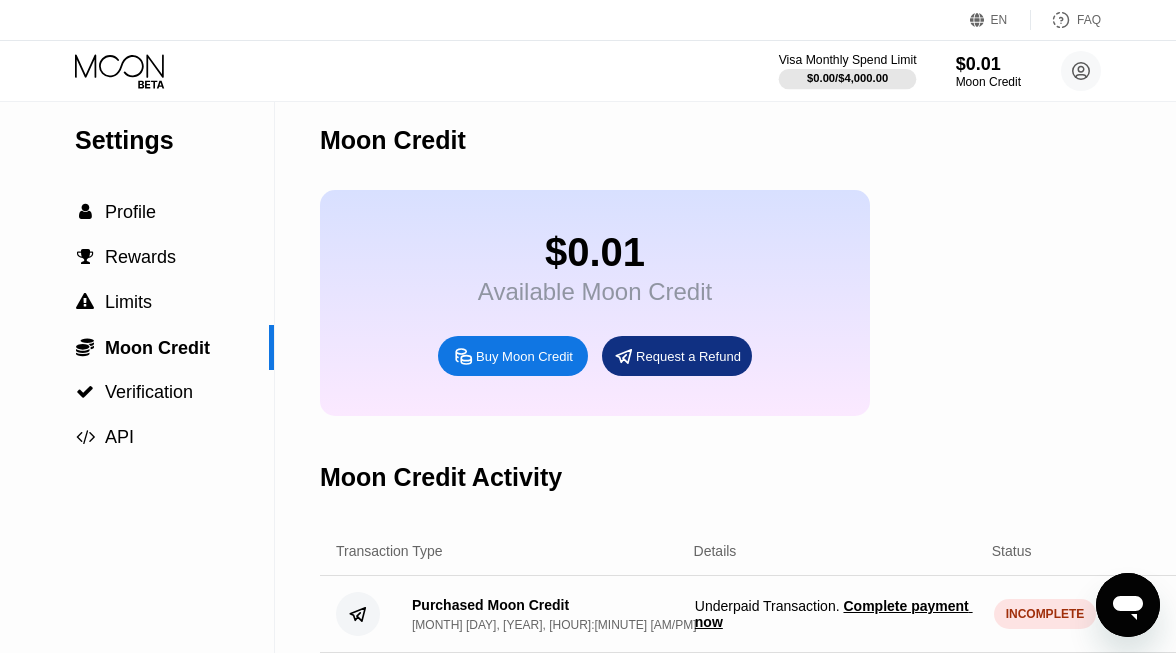 click on "$0.00 / $4,000.00" at bounding box center [847, 78] 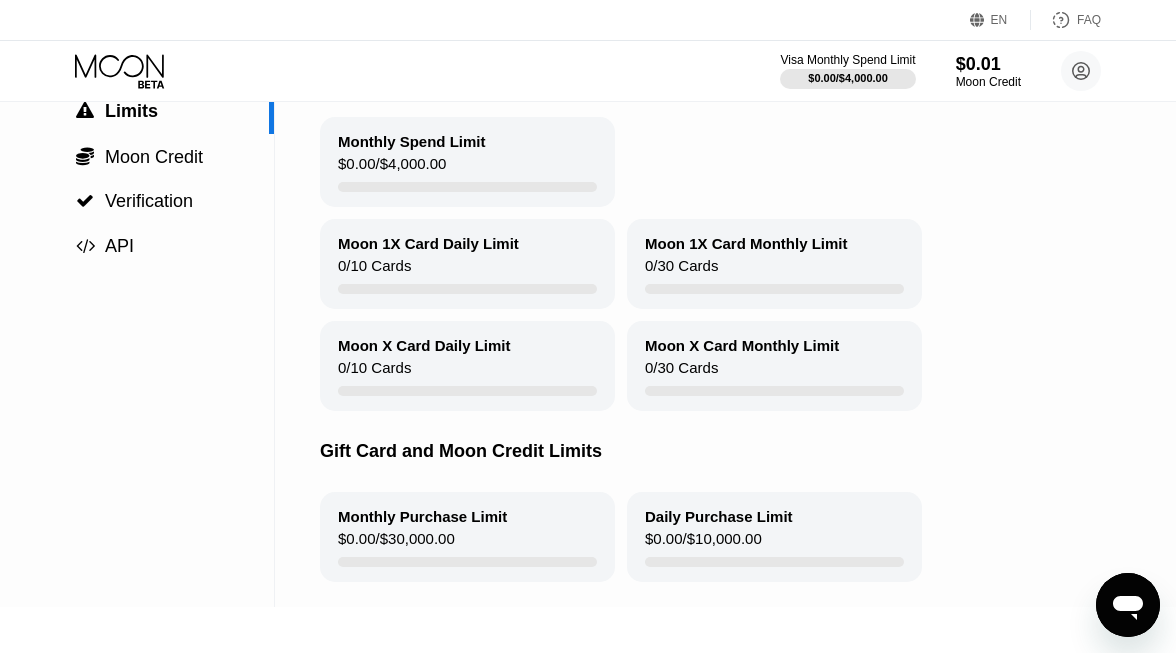 scroll, scrollTop: 192, scrollLeft: 0, axis: vertical 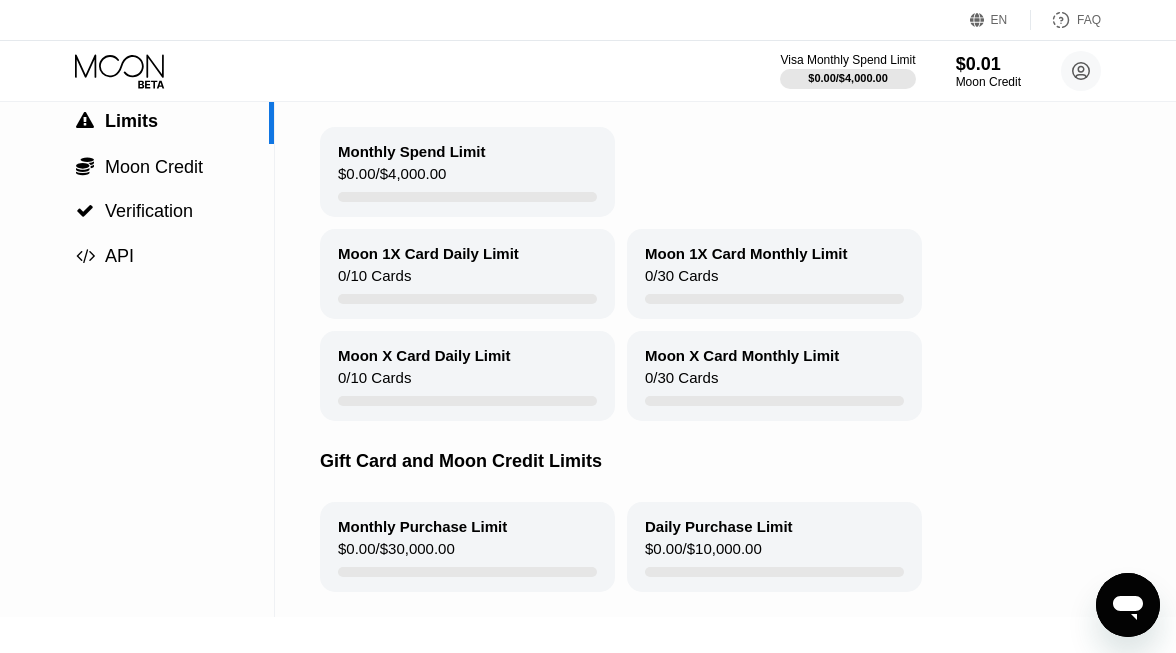click on "Moon X Card Daily Limit 0 / 10 Cards" at bounding box center (467, 376) 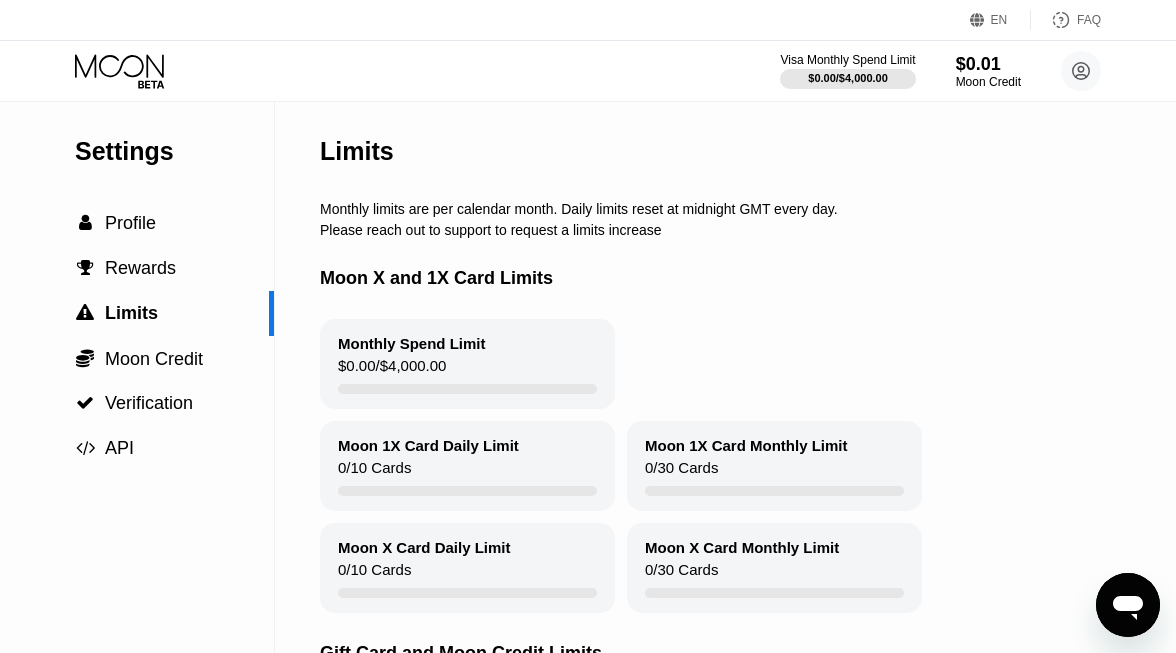 scroll, scrollTop: 0, scrollLeft: 0, axis: both 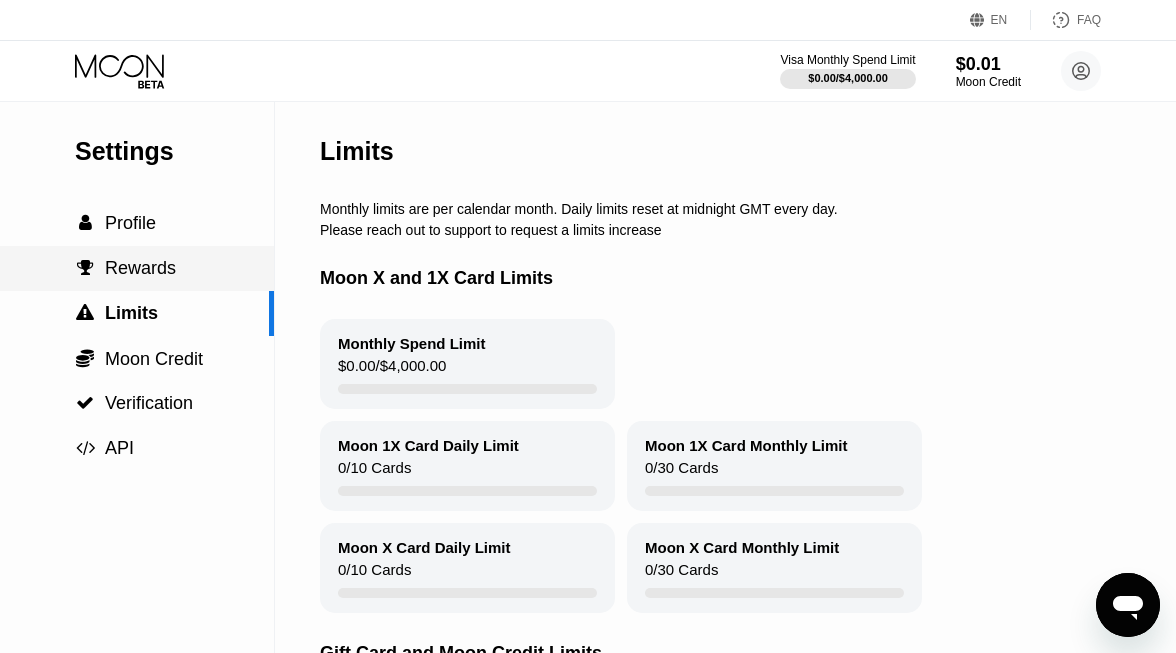 click on " Rewards" at bounding box center [137, 268] 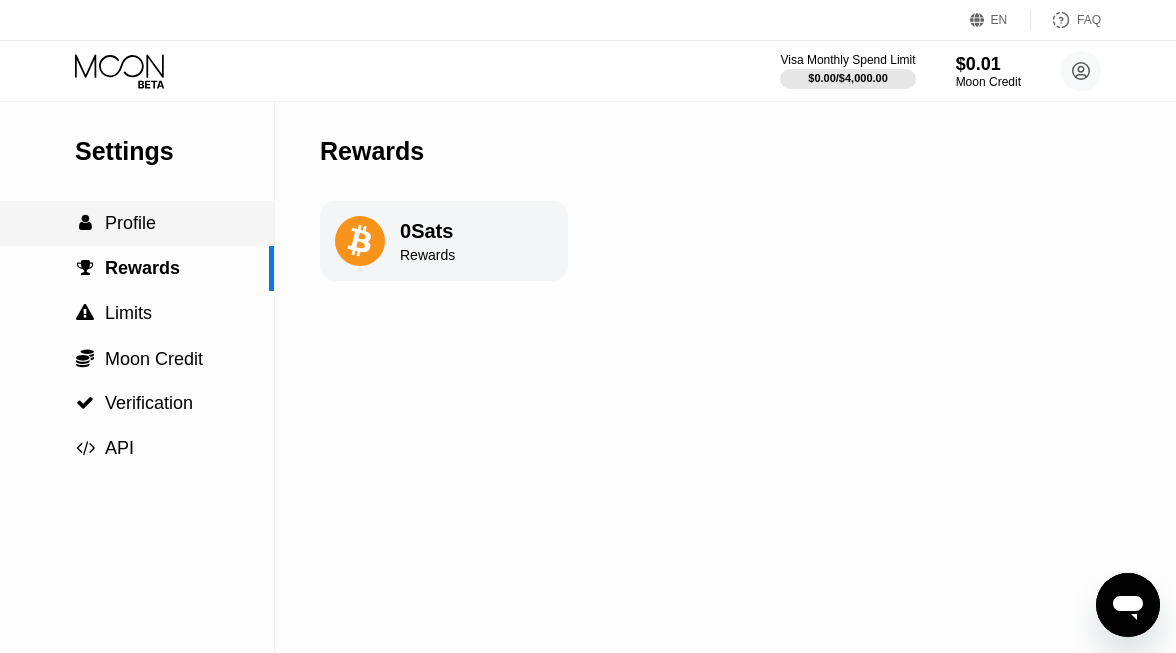 click on " Profile" at bounding box center (137, 223) 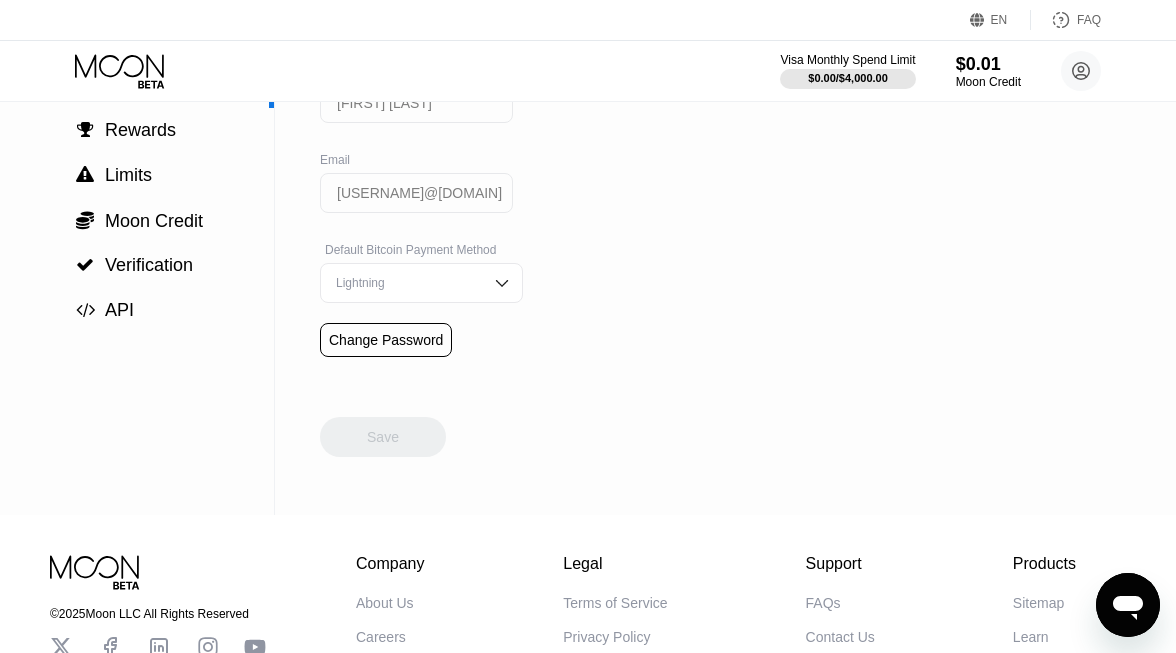 scroll, scrollTop: 135, scrollLeft: 0, axis: vertical 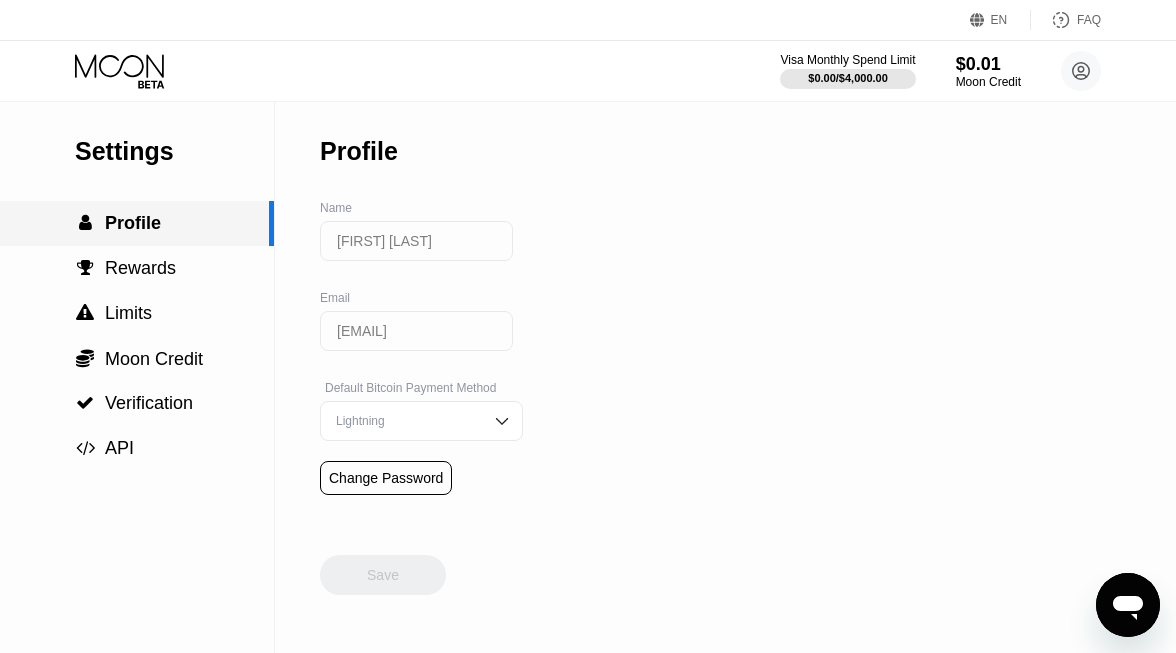 click on "Profile" at bounding box center (133, 223) 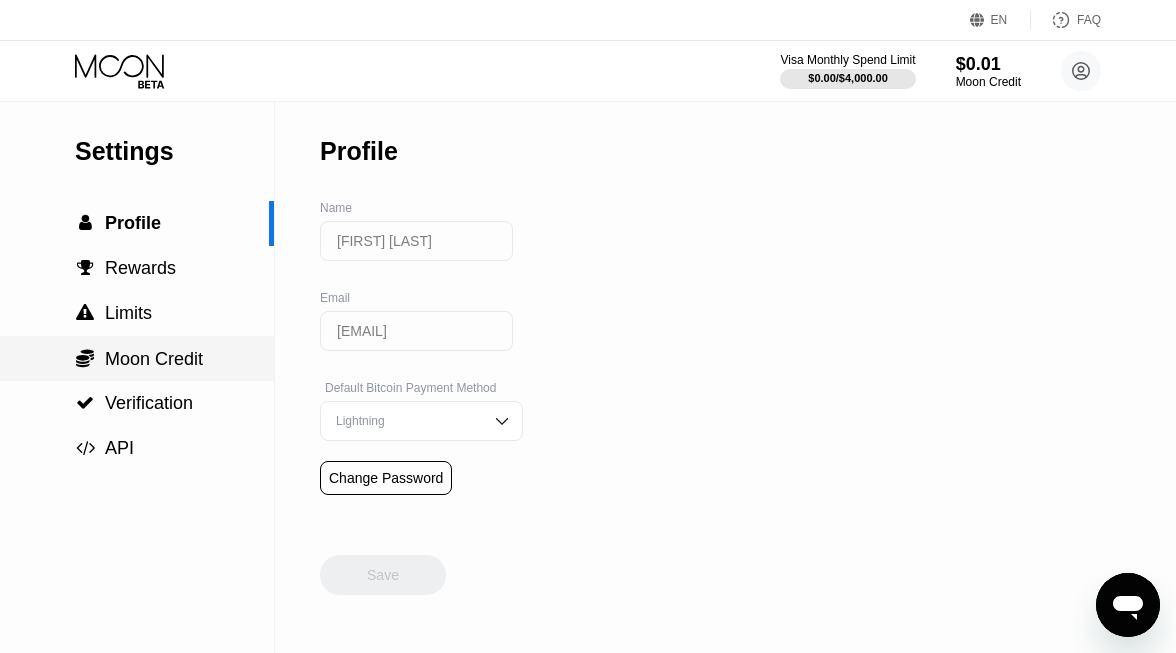 click on "Moon Credit" at bounding box center [154, 359] 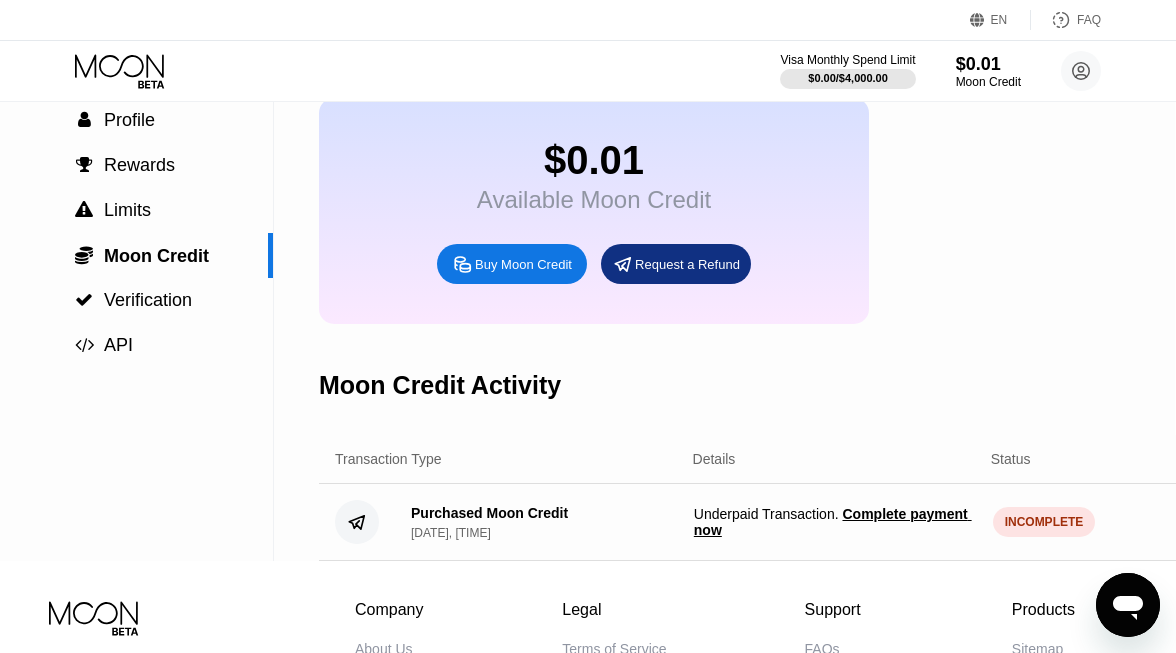 scroll, scrollTop: 95, scrollLeft: 1, axis: both 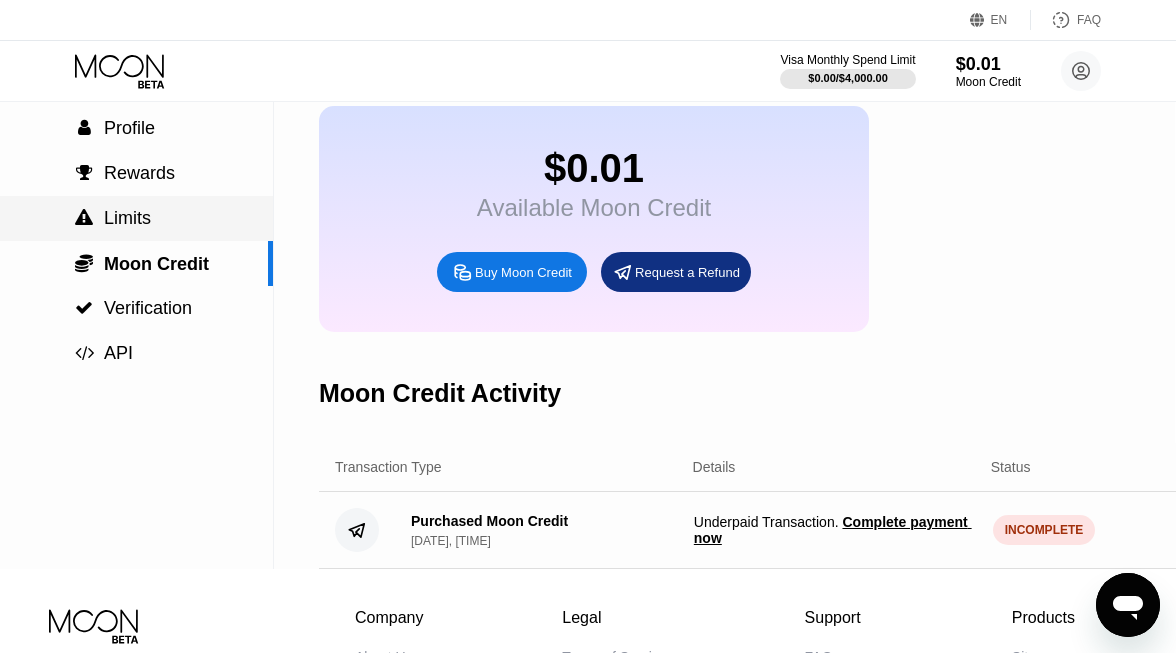 click on "Limits" at bounding box center [127, 218] 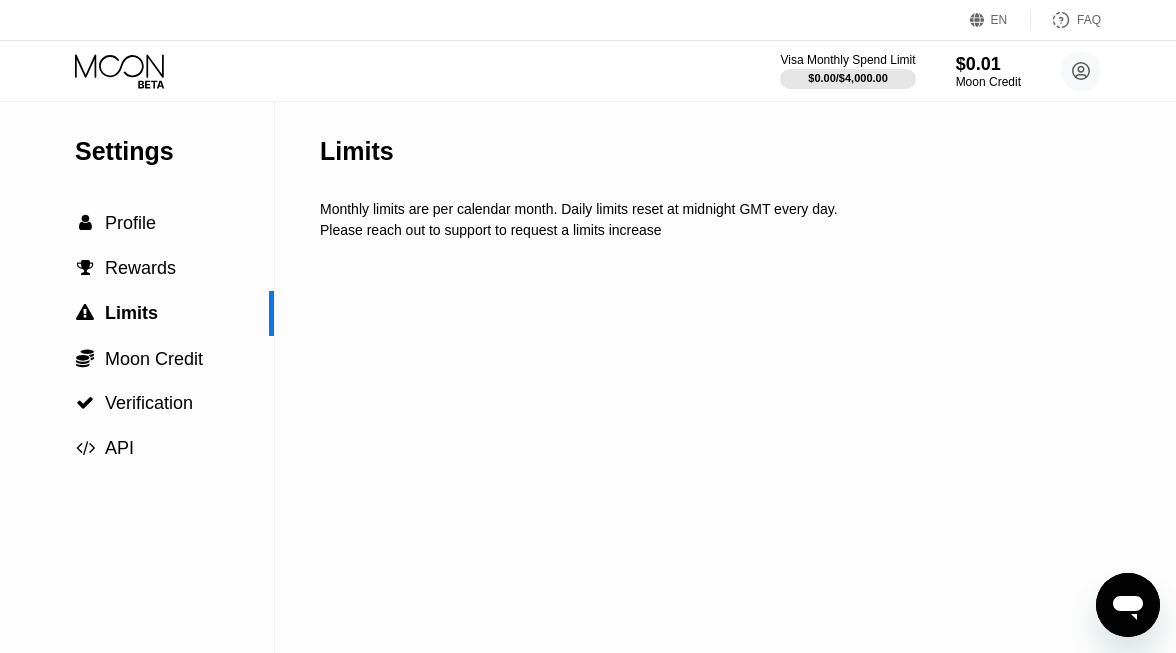 scroll, scrollTop: 0, scrollLeft: 0, axis: both 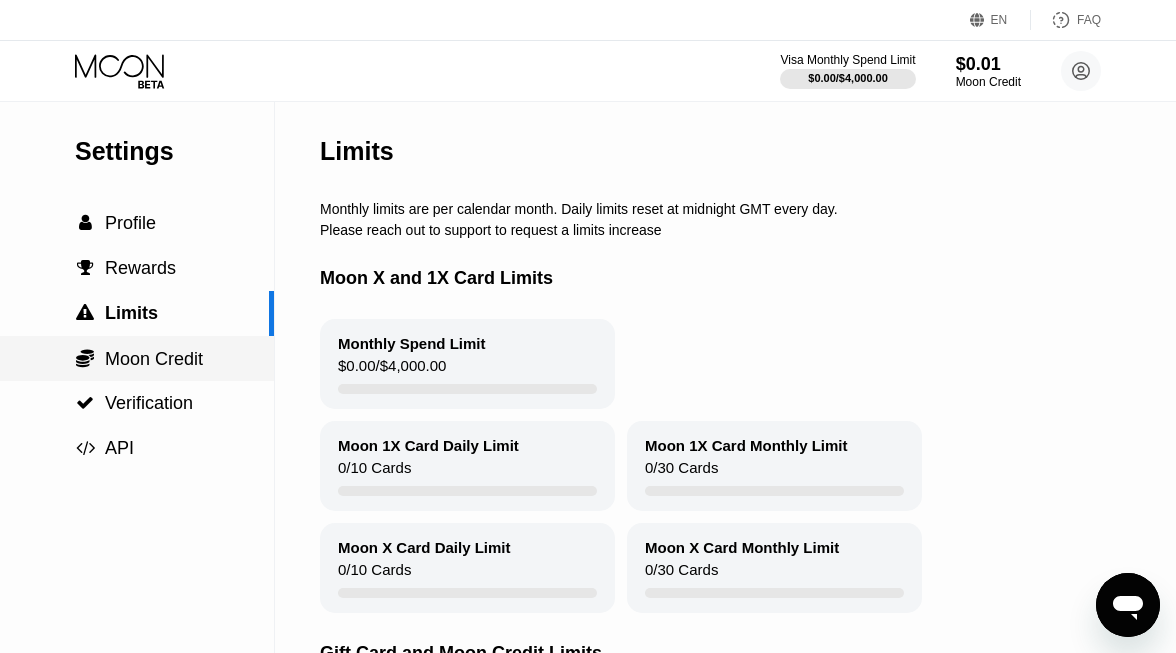 click on " Moon Credit" at bounding box center (137, 358) 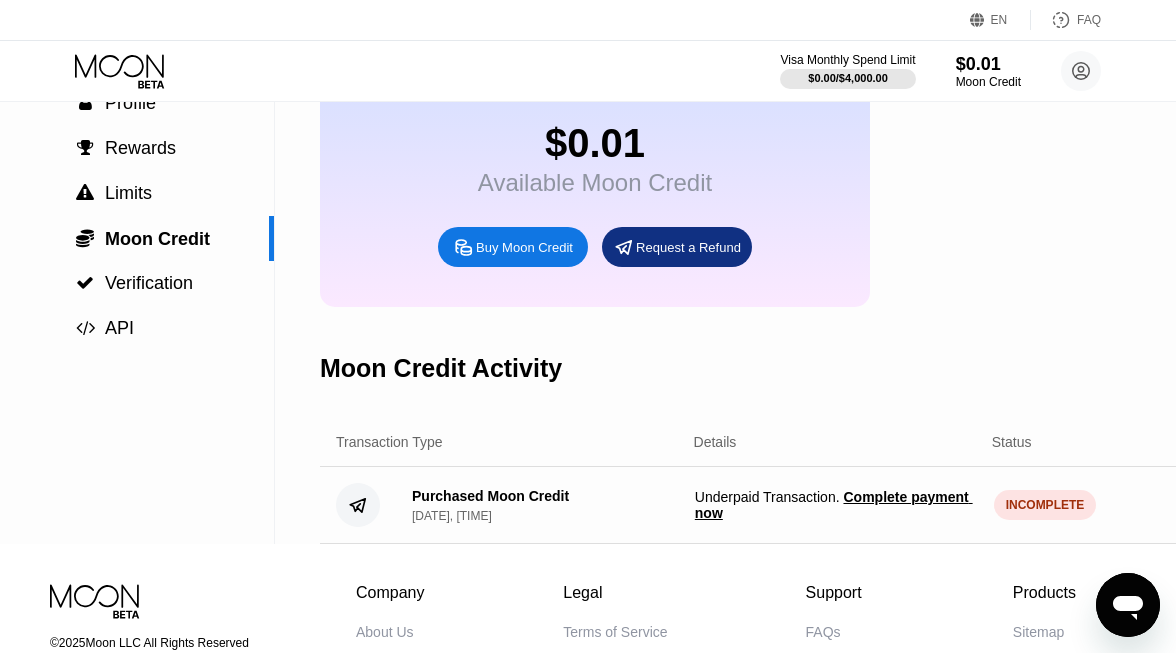 scroll, scrollTop: 105, scrollLeft: 0, axis: vertical 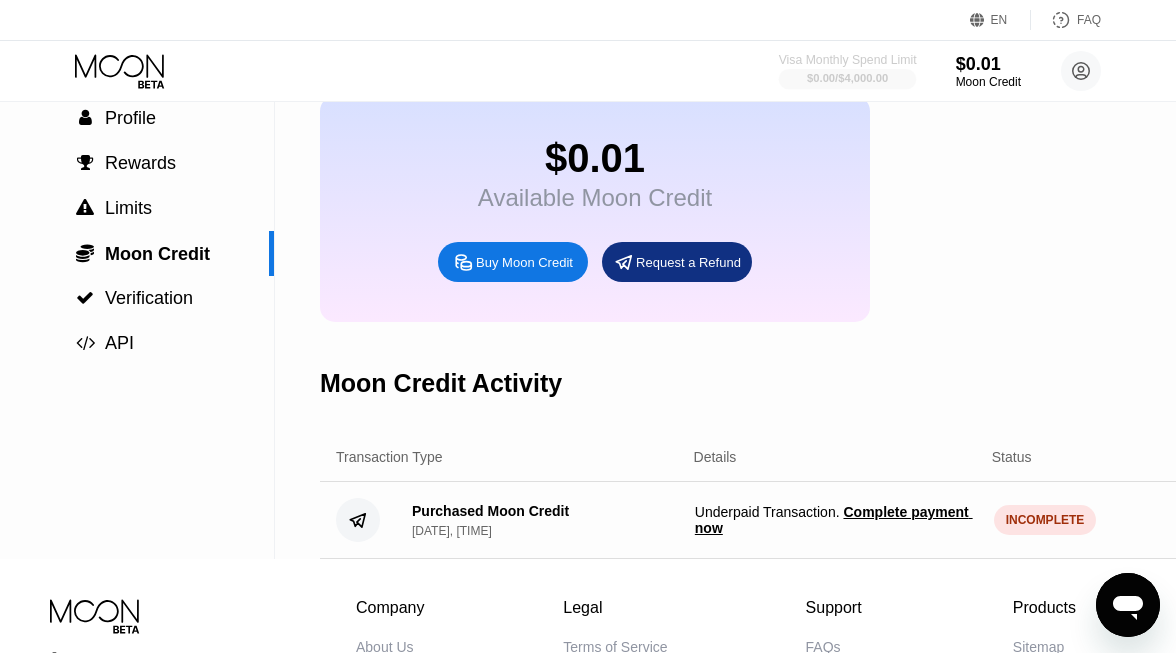 click on "Visa Monthly Spend Limit" at bounding box center (848, 60) 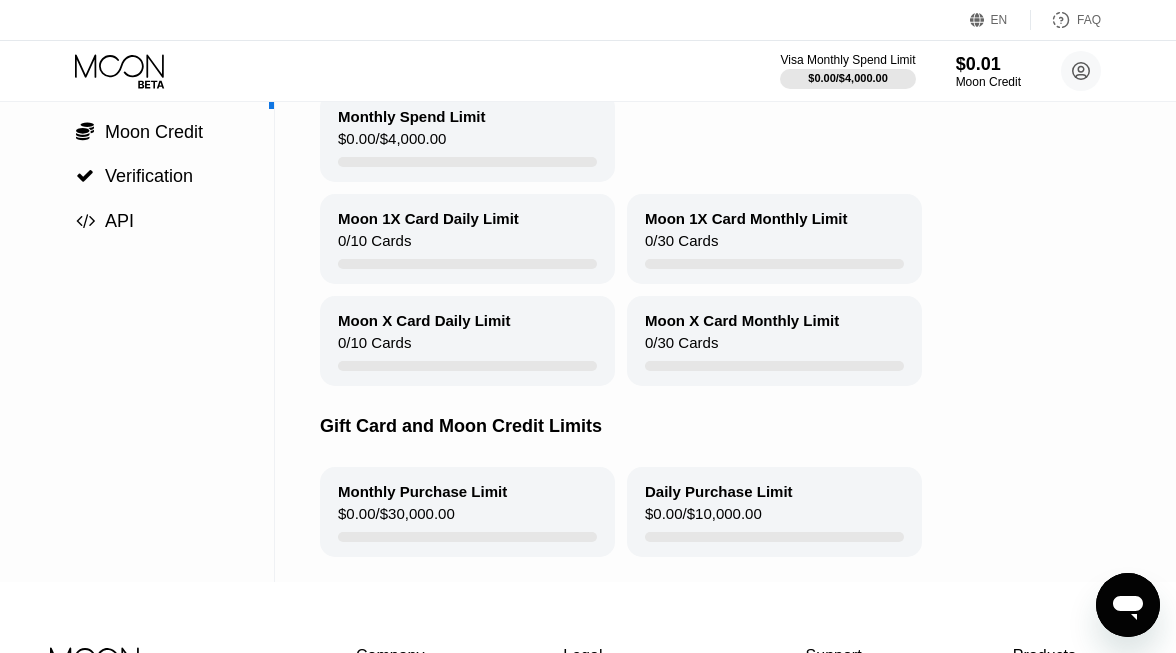 scroll, scrollTop: 228, scrollLeft: 0, axis: vertical 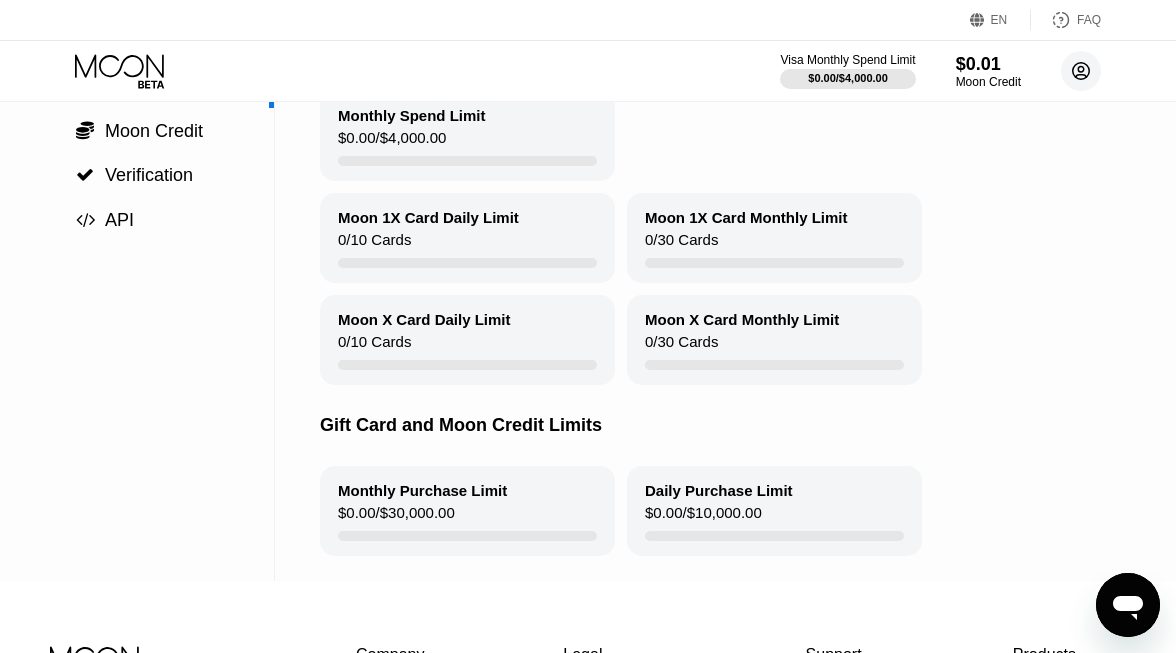 click 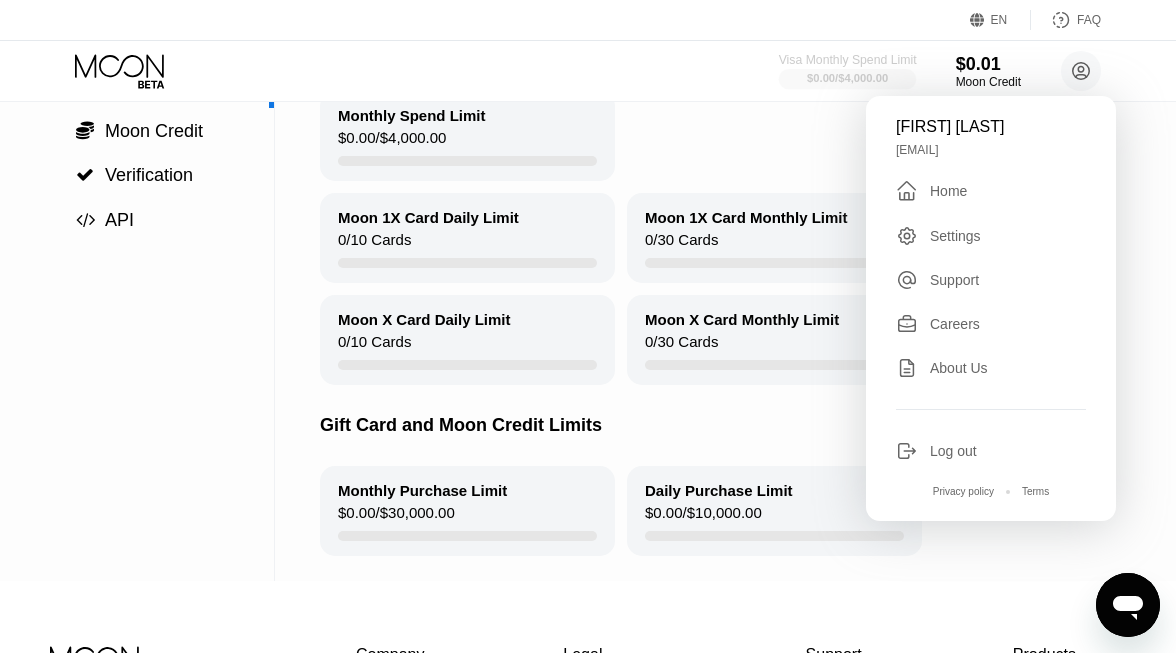 click on "Visa Monthly Spend Limit" at bounding box center [848, 60] 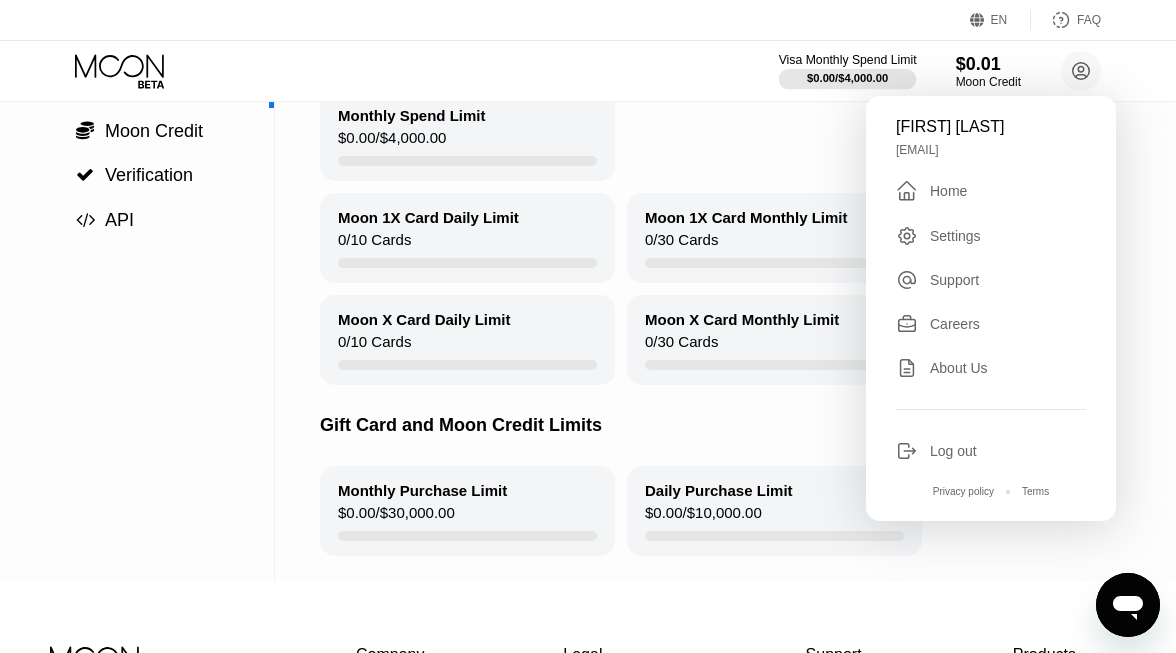 click on "Visa Monthly Spend Limit" at bounding box center (848, 60) 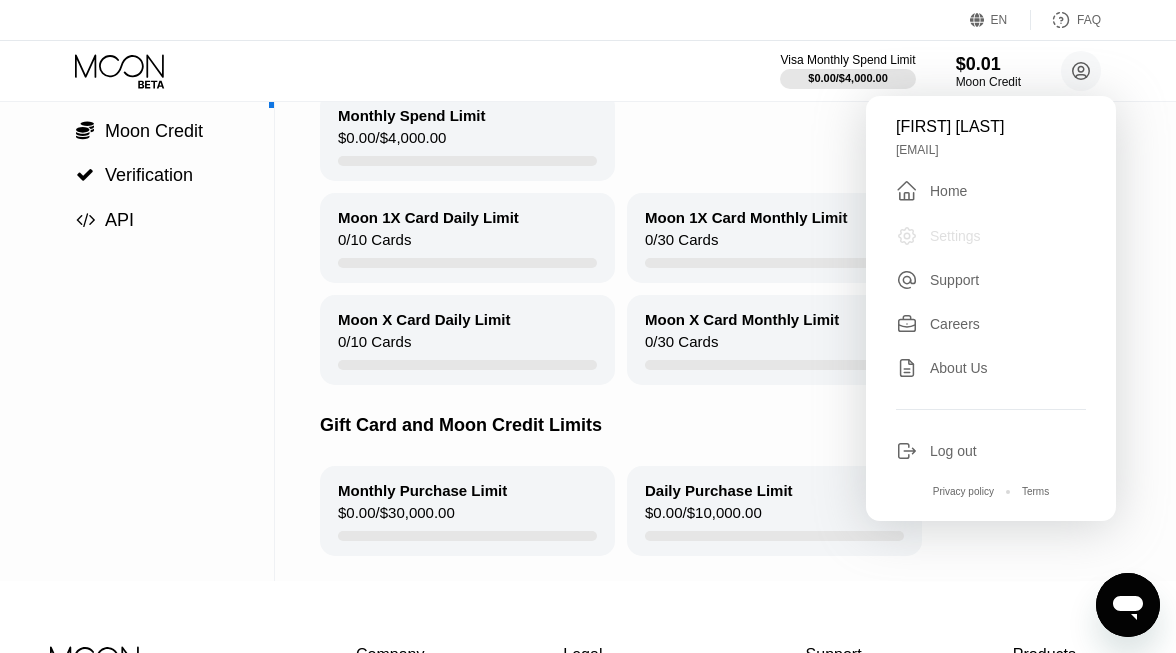 click on "Settings" at bounding box center [955, 236] 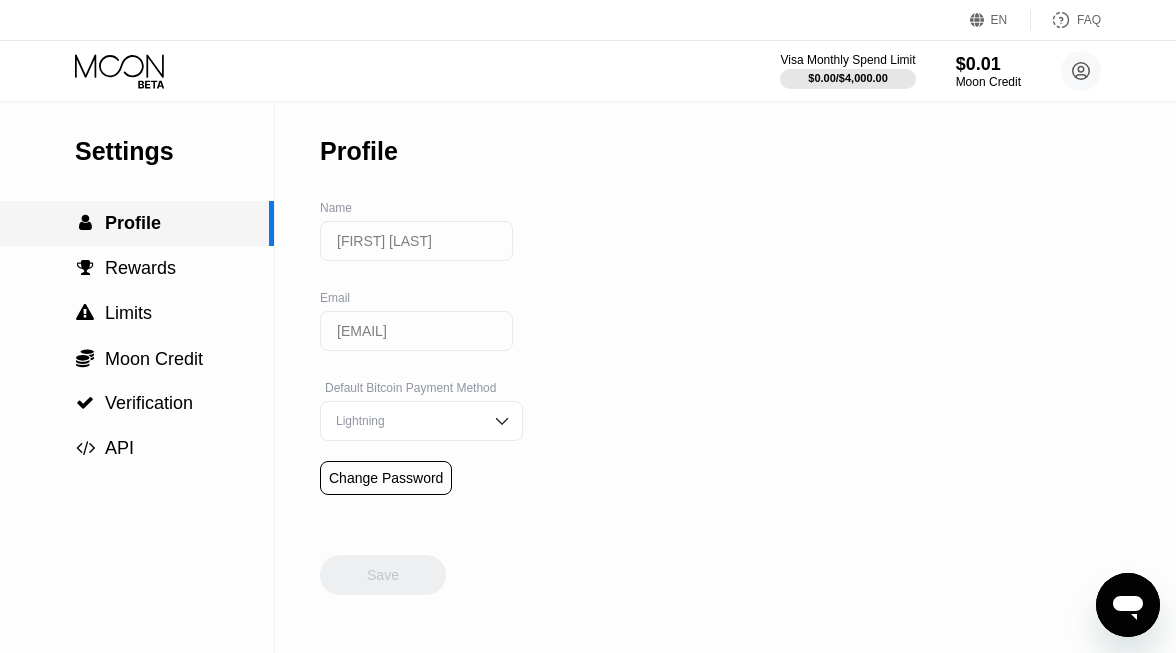 click on "Profile" at bounding box center (133, 223) 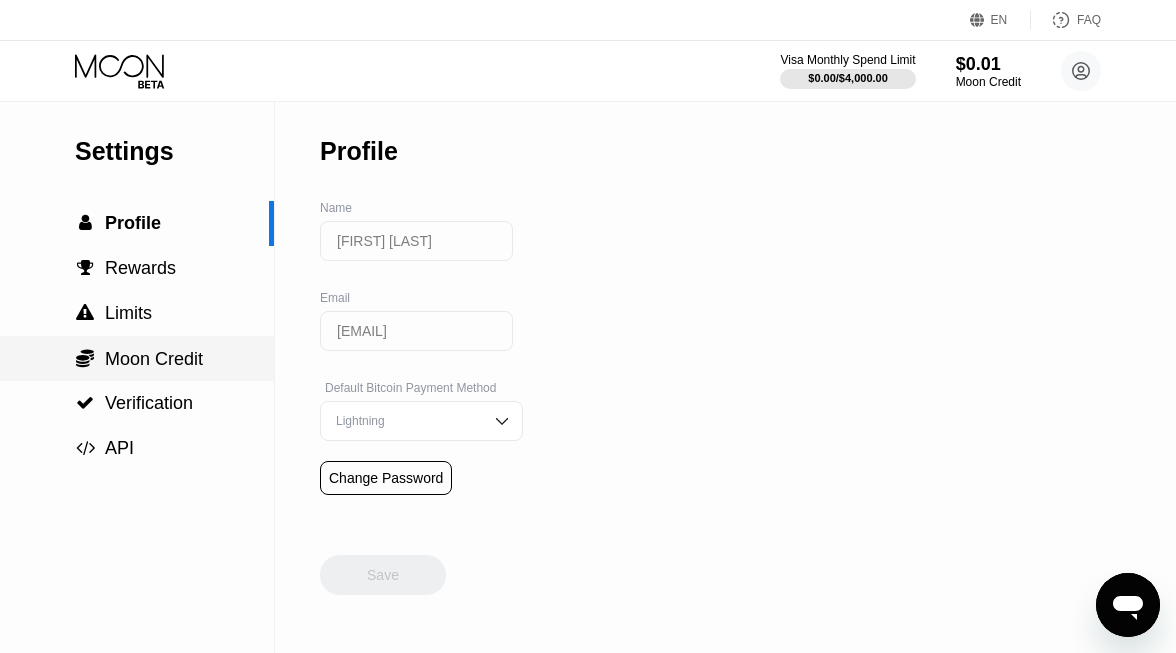 click on "Moon Credit" at bounding box center [154, 359] 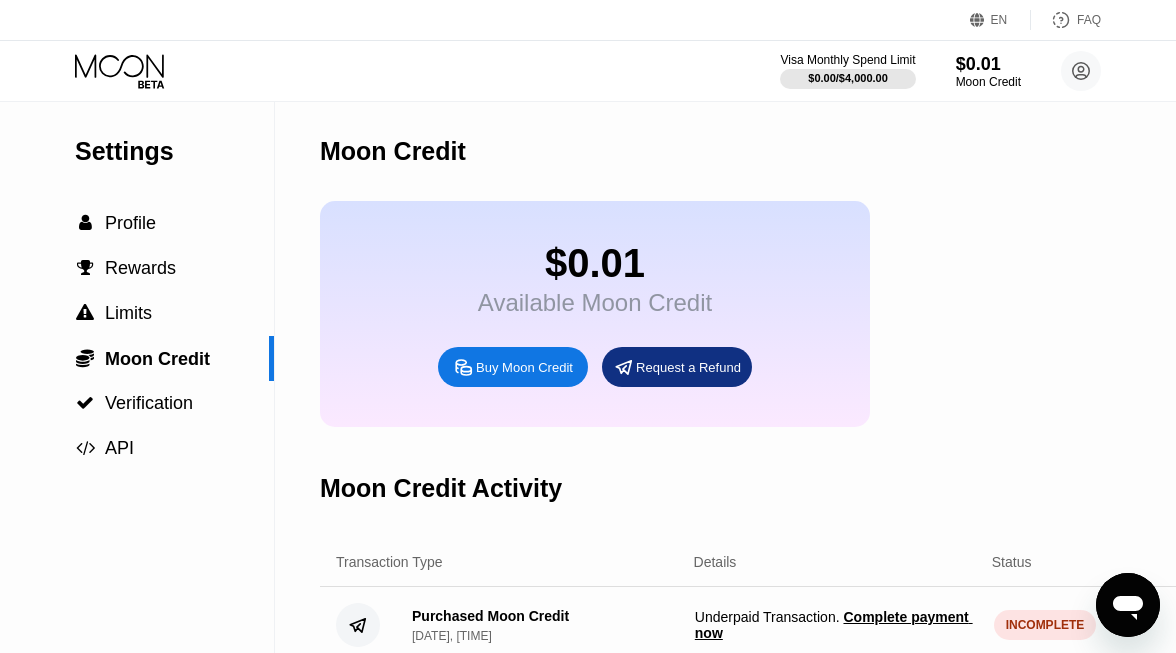 scroll, scrollTop: 0, scrollLeft: 0, axis: both 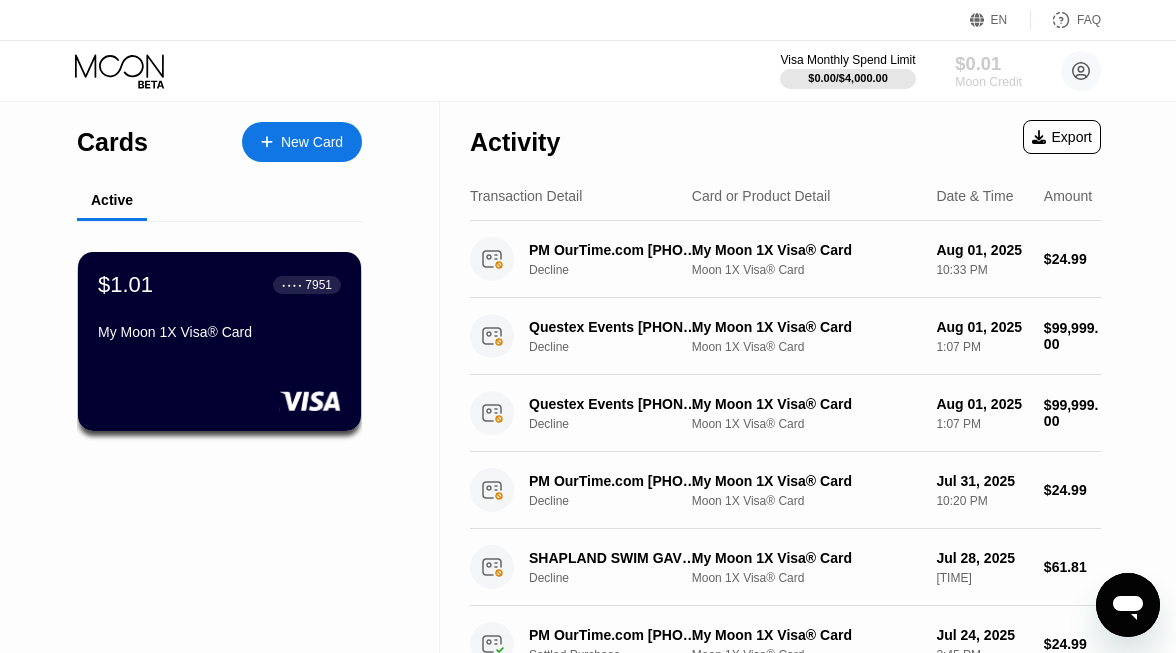 click on "$0.01" at bounding box center [988, 63] 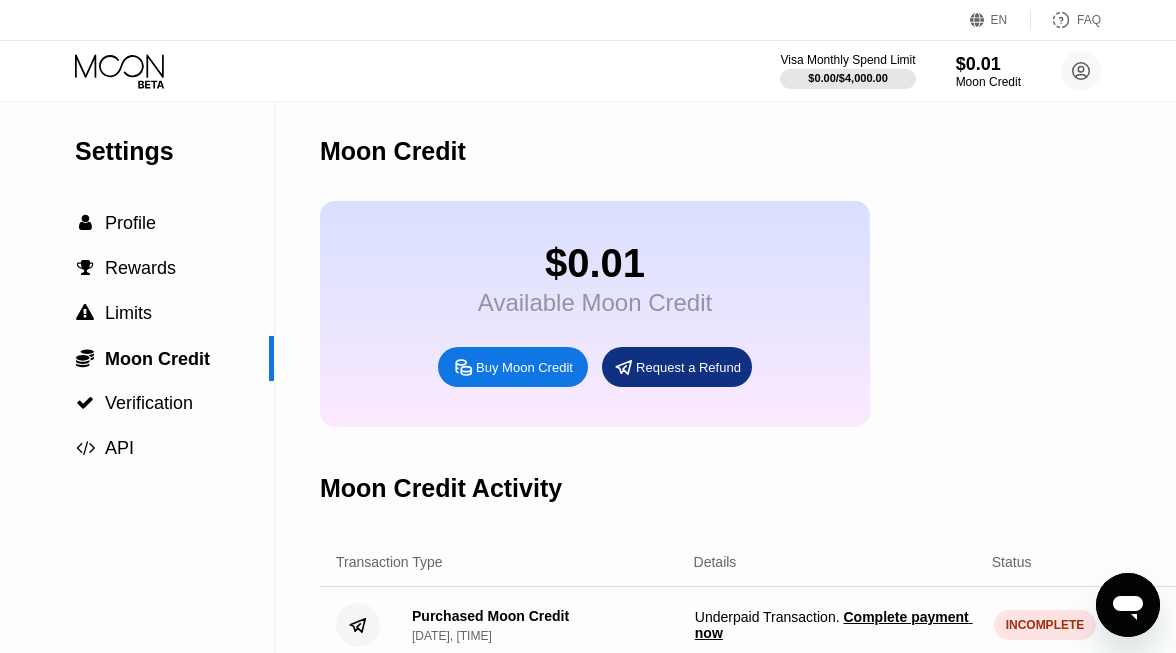 scroll, scrollTop: 0, scrollLeft: 0, axis: both 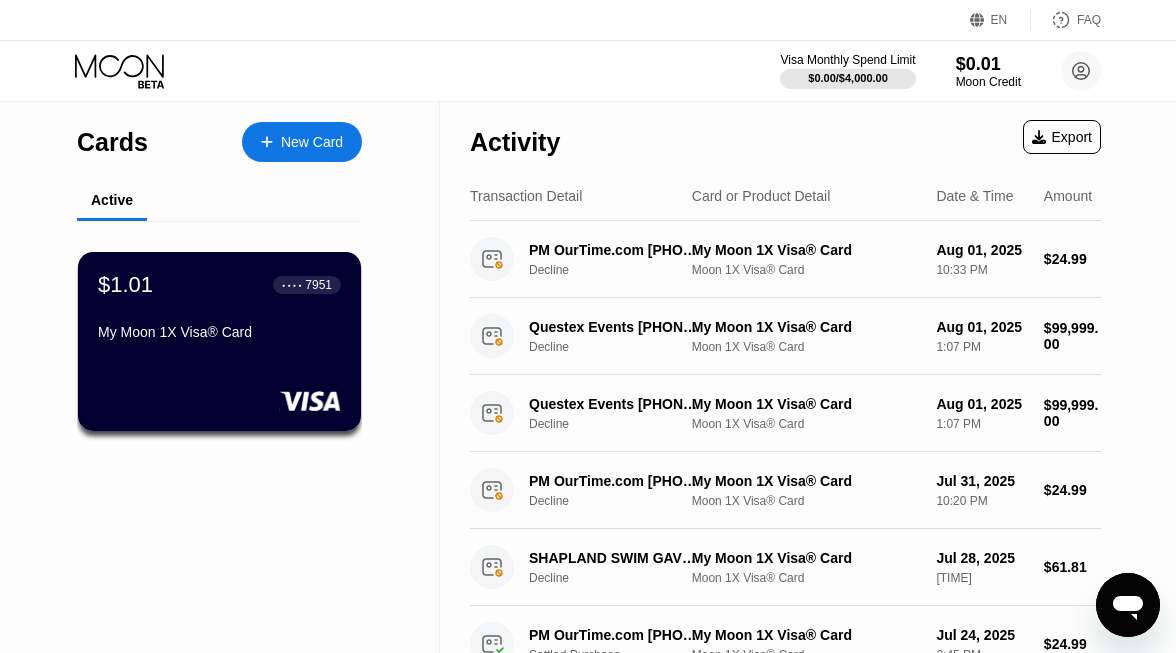 click on "Active" at bounding box center [112, 201] 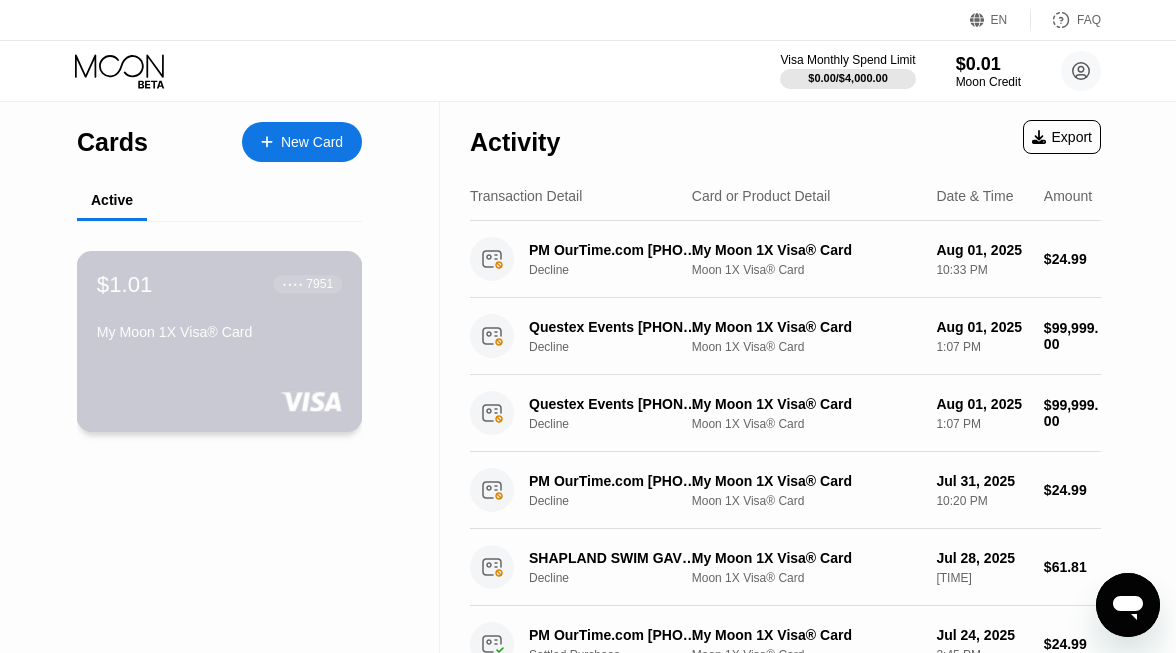 click on "$1.01 ● ● ● ● [CARD_LAST_FOUR] My Moon 1X Visa® Card" at bounding box center (220, 341) 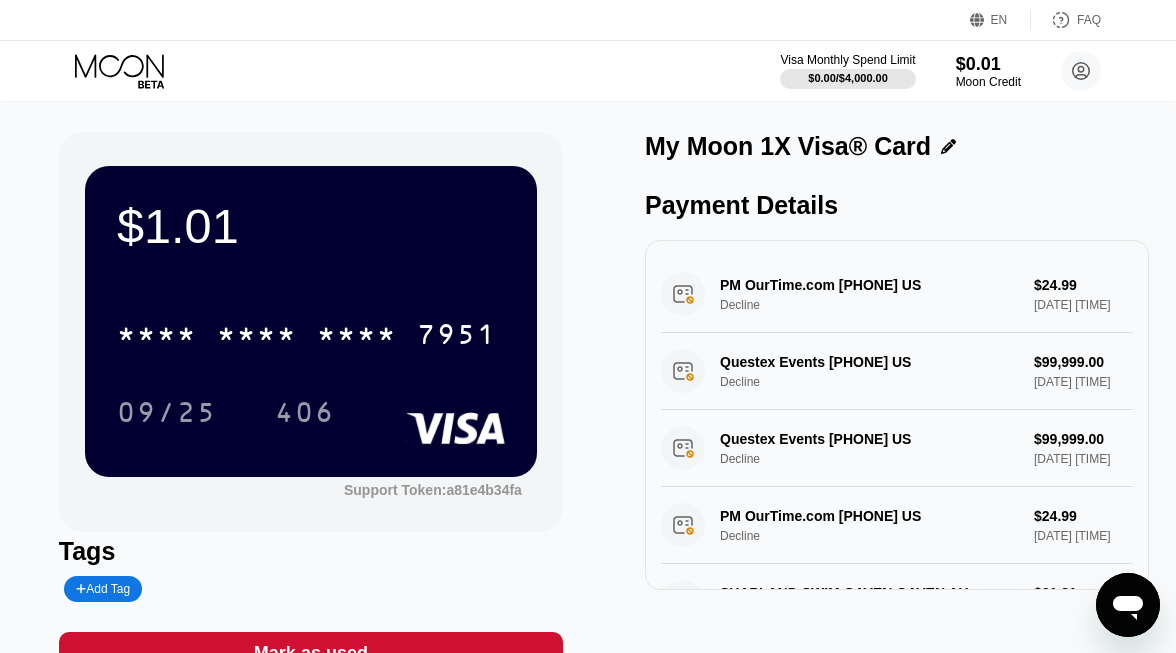 scroll, scrollTop: 0, scrollLeft: 0, axis: both 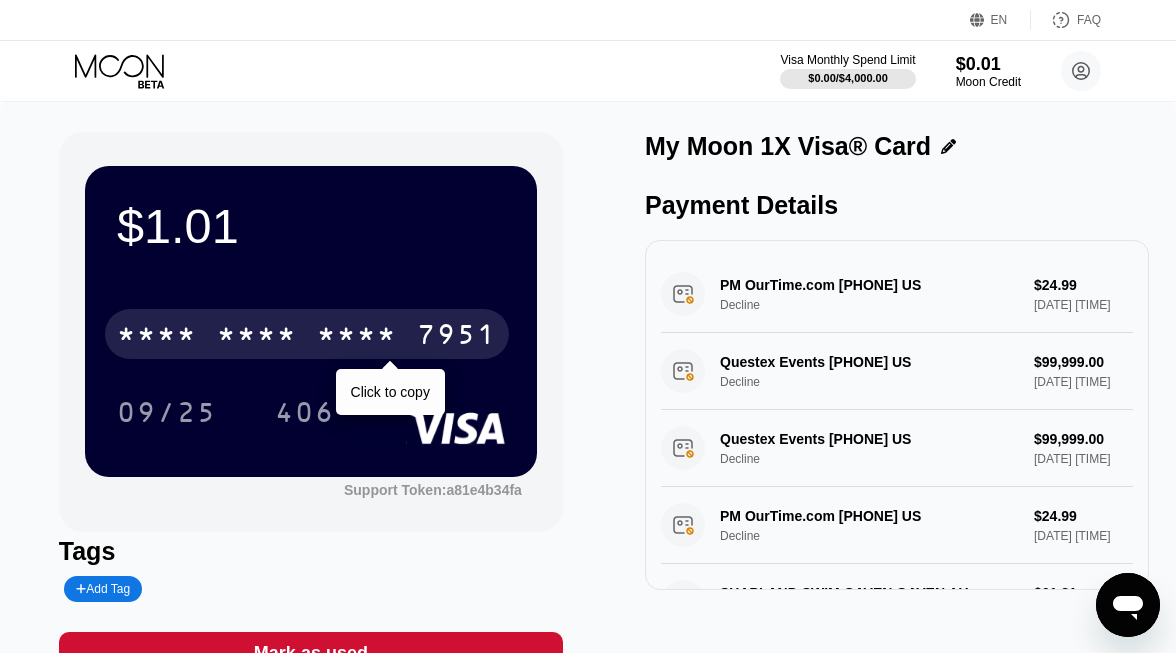 click on "* * * *" at bounding box center (257, 337) 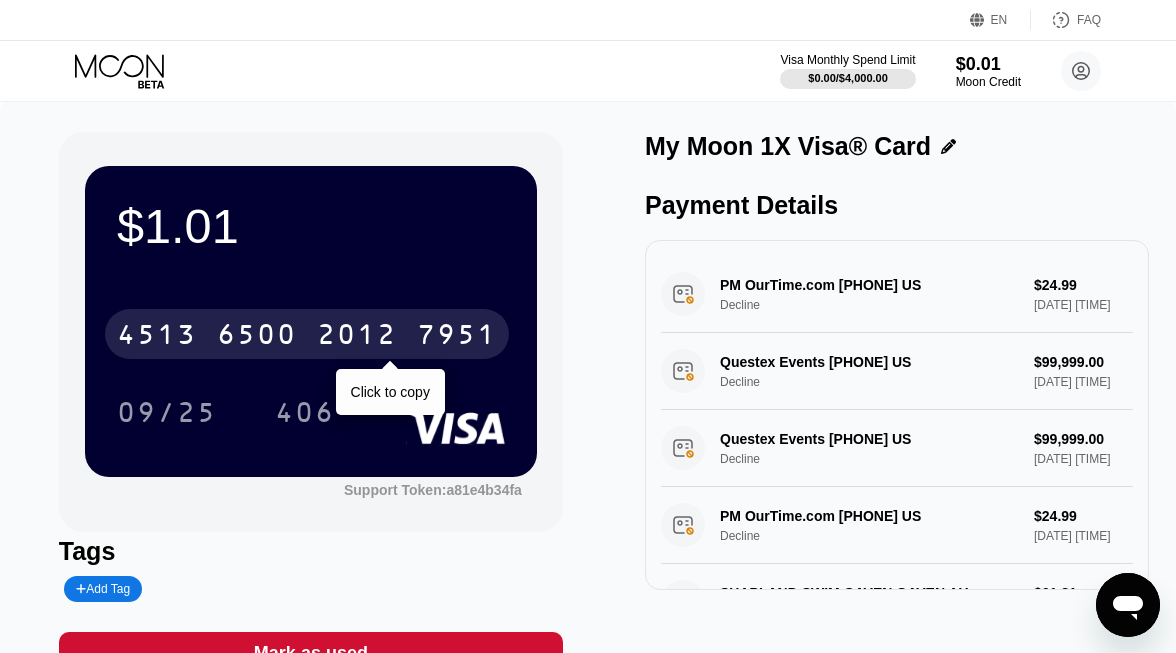 scroll, scrollTop: 0, scrollLeft: 0, axis: both 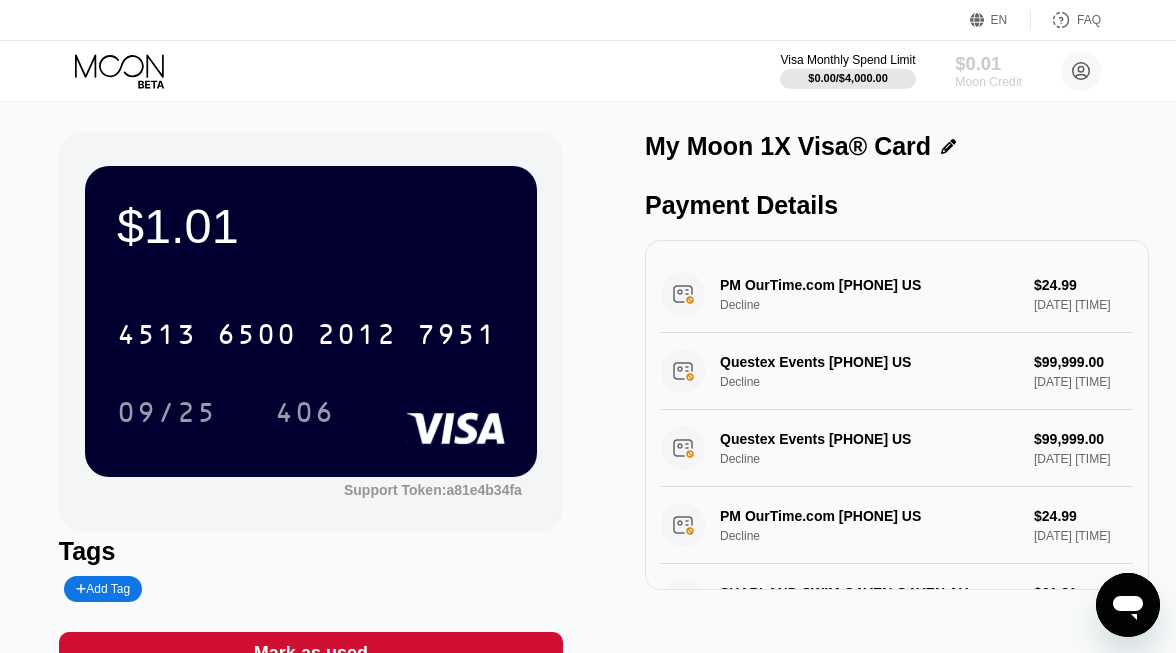 click on "$0.01" at bounding box center [988, 63] 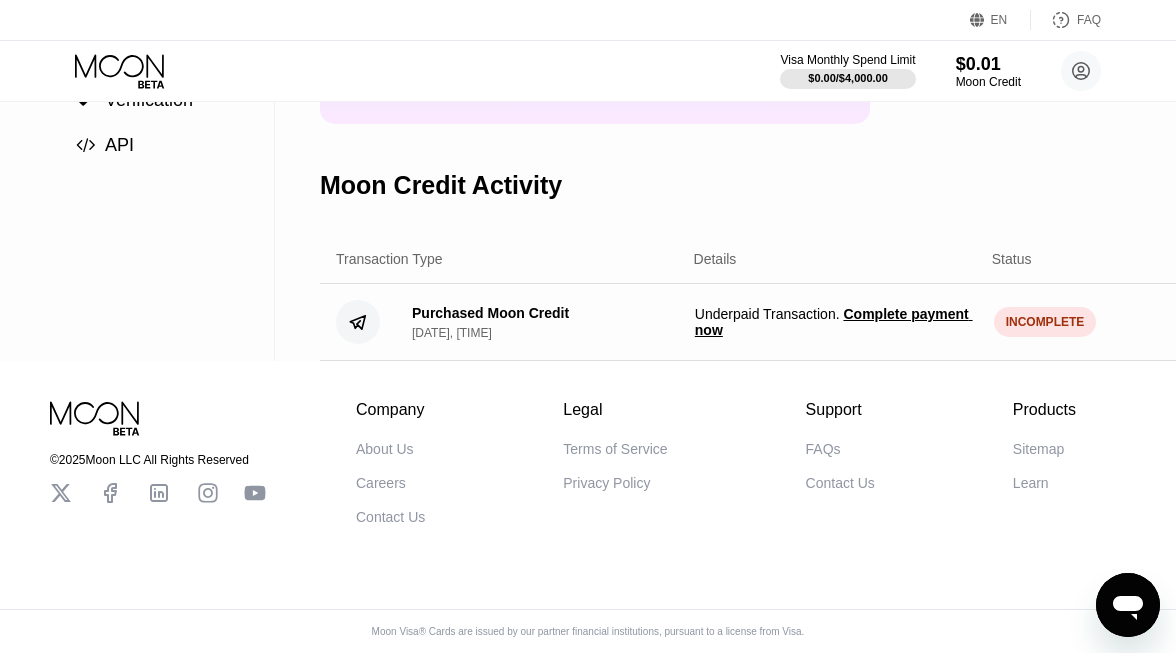 scroll, scrollTop: 310, scrollLeft: 0, axis: vertical 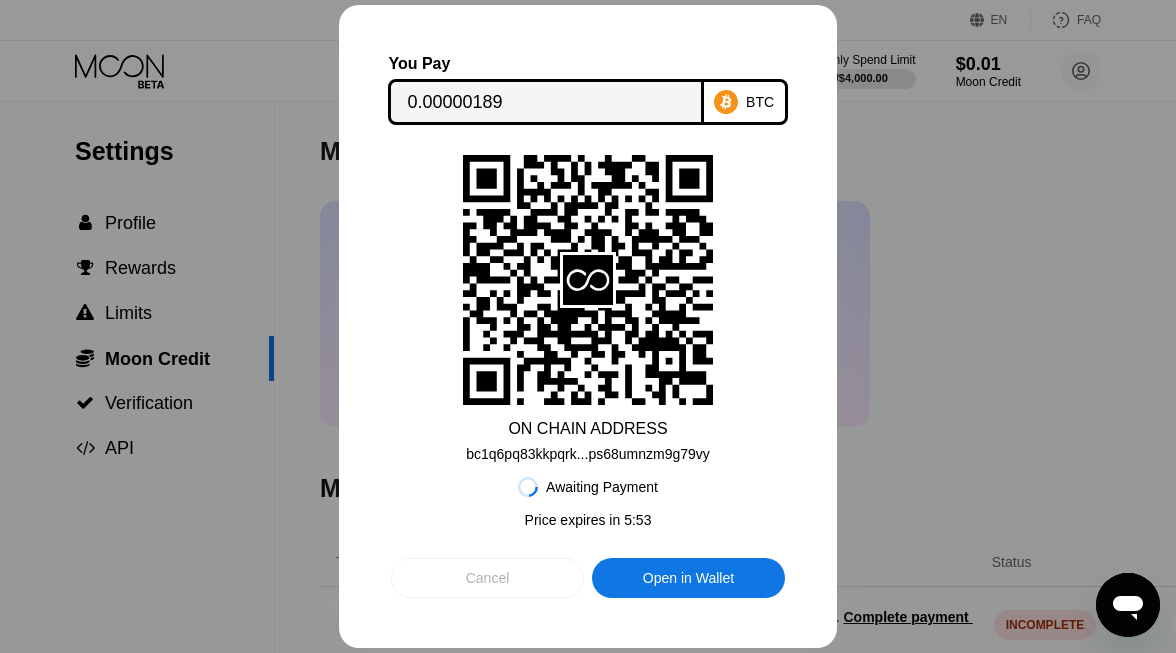 click on "Cancel" at bounding box center [487, 578] 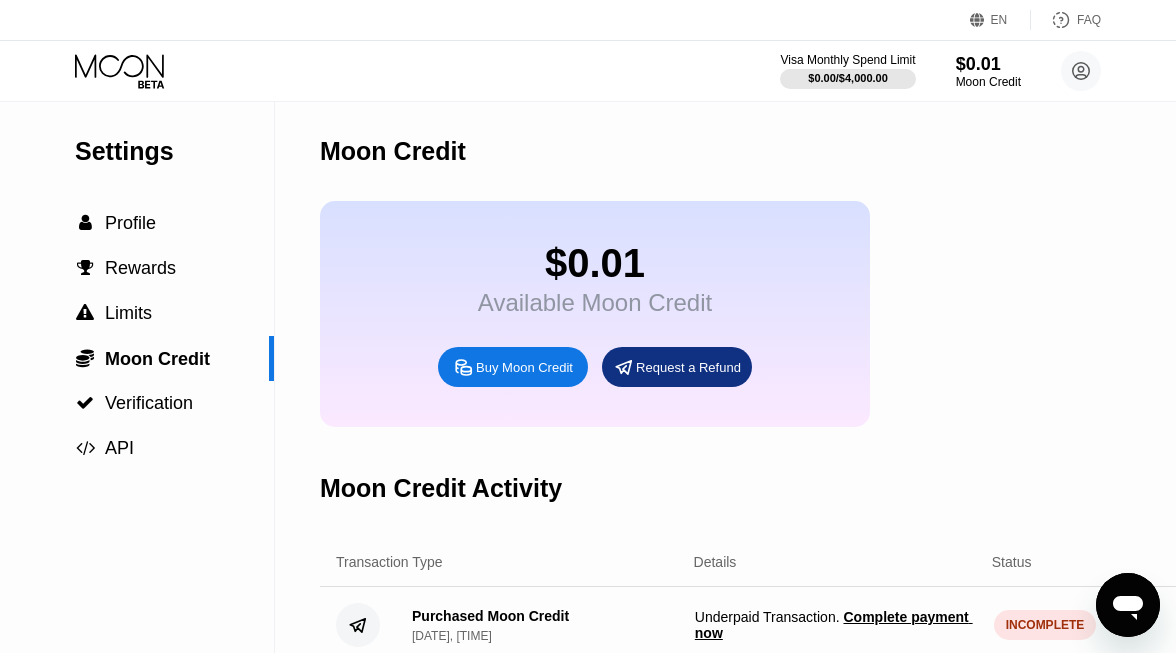 scroll, scrollTop: 0, scrollLeft: 0, axis: both 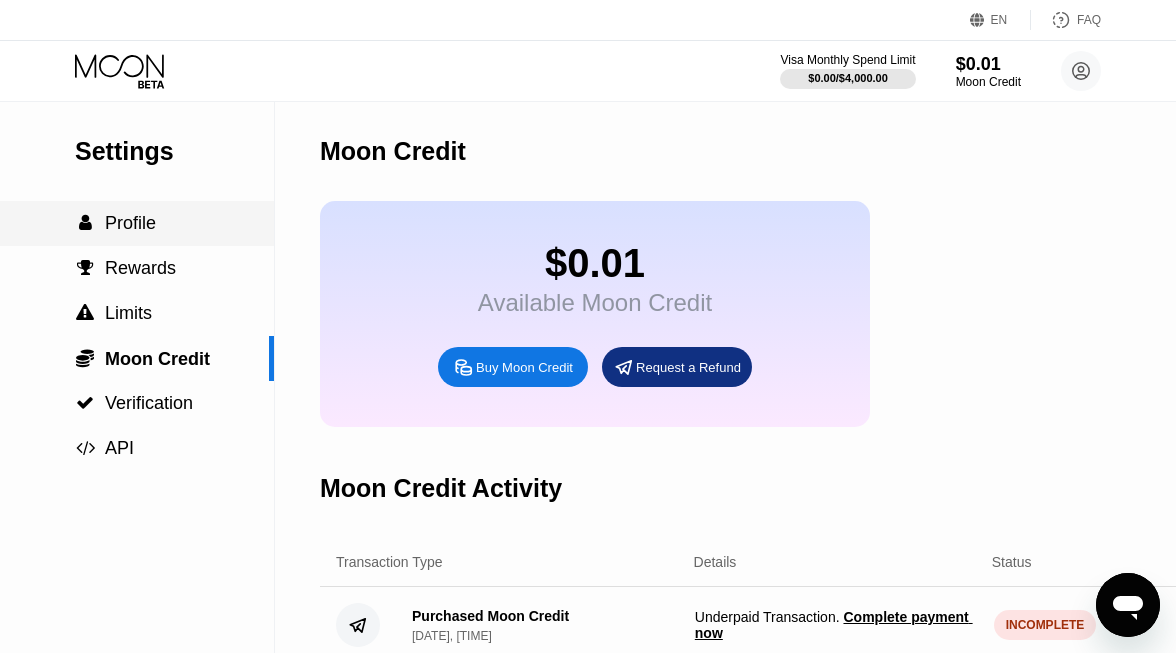 click on " Profile" at bounding box center (137, 223) 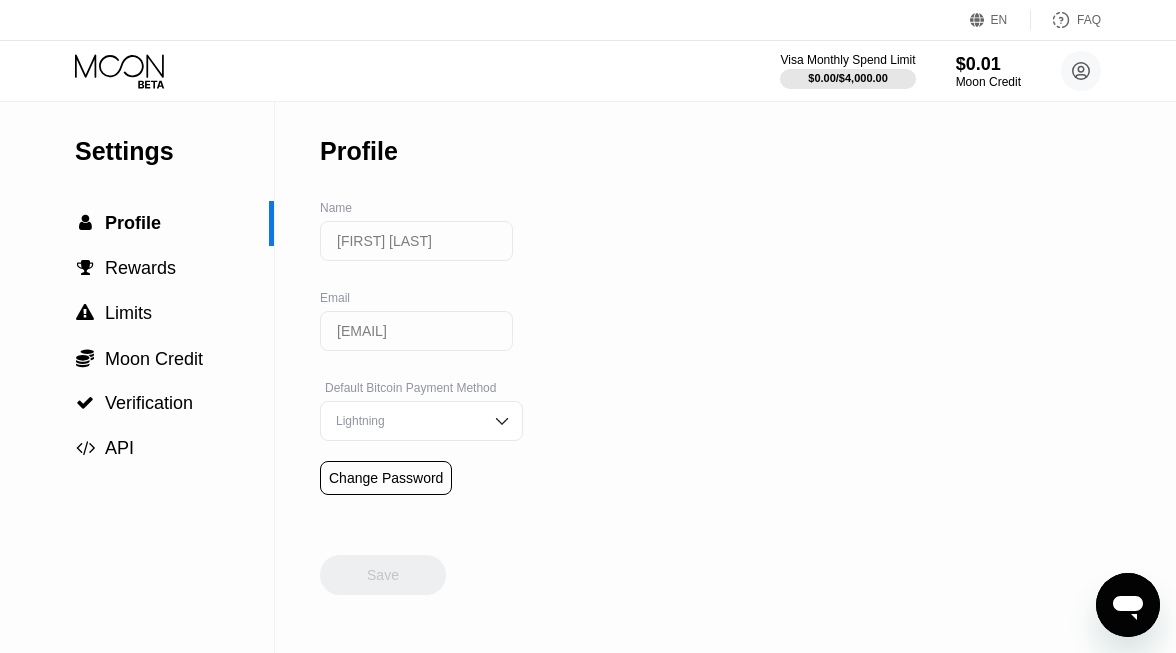 click on "Lightning" at bounding box center (421, 421) 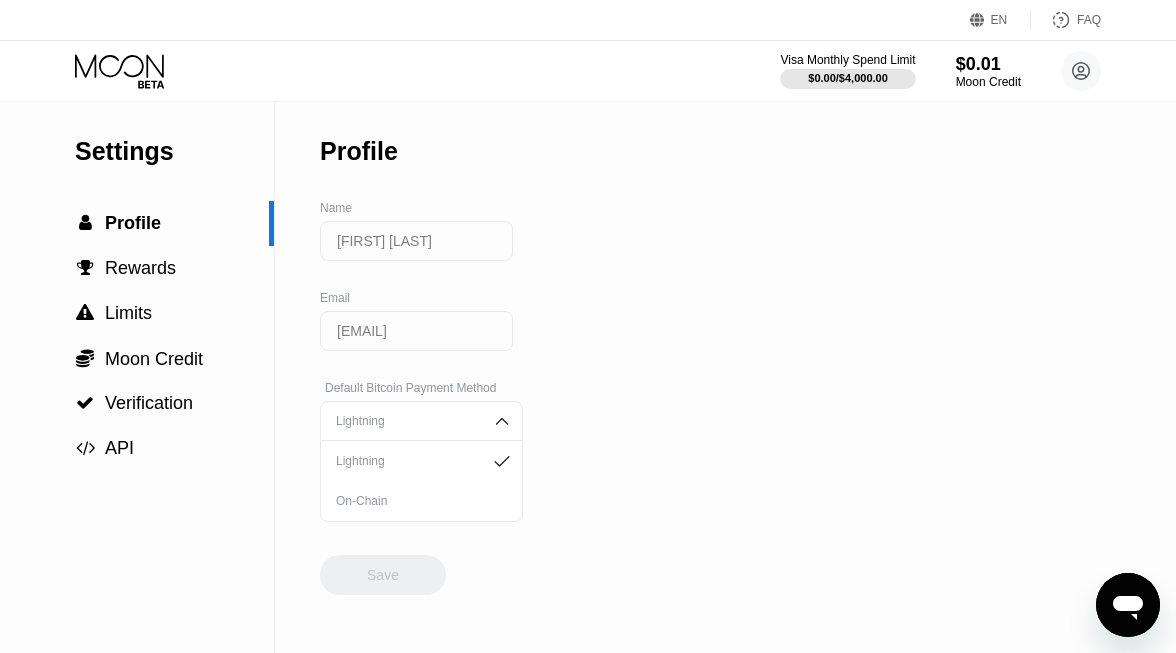 click on "Settings  Profile  Rewards  Limits  Moon Credit  Verification  API Profile Name James Carter Email jamescarter990a@gmail.com Default Bitcoin Payment Method Lightning Lightning On-Chain Change Password Save" at bounding box center [588, 377] 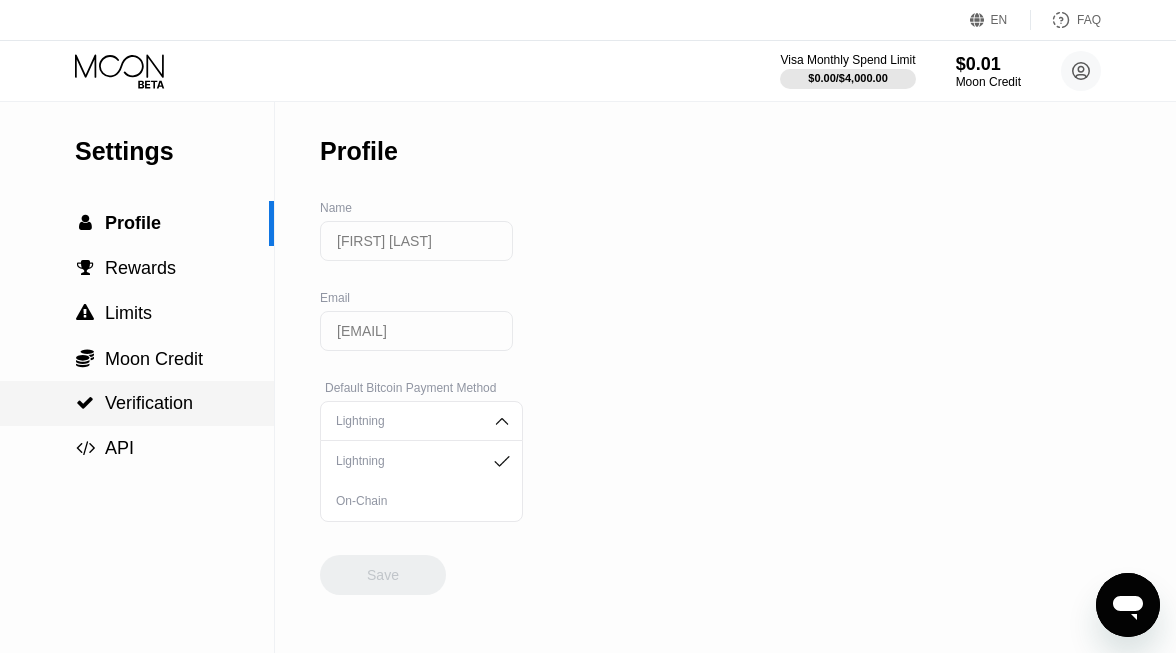 click on " Verification" at bounding box center (137, 403) 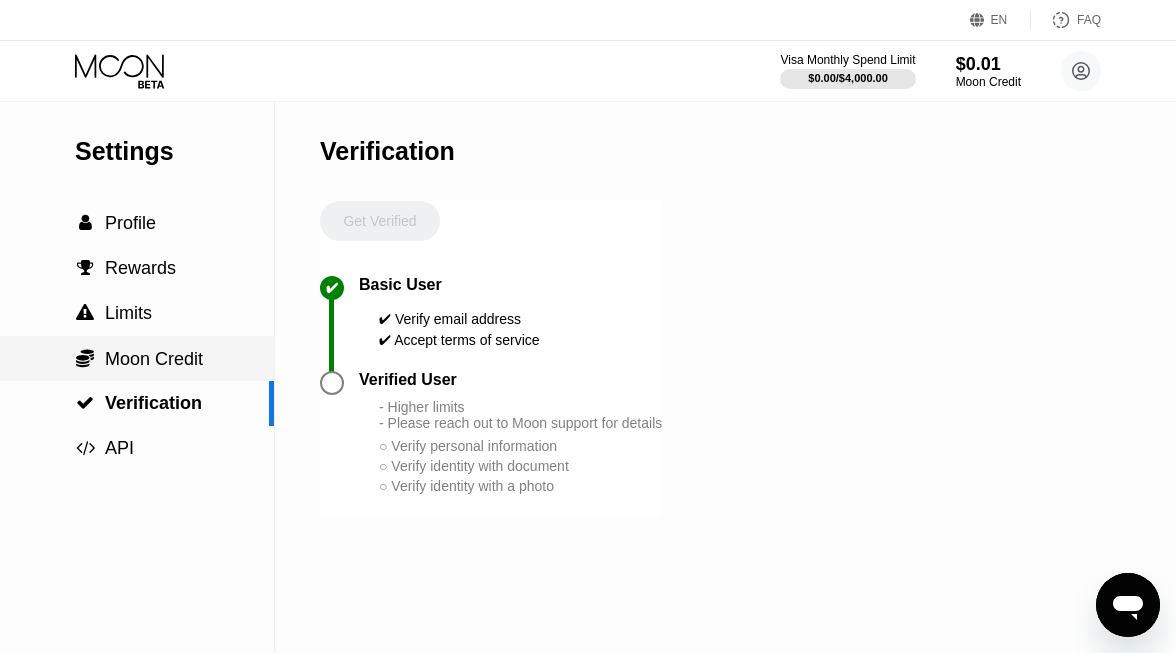 click on "Moon Credit" at bounding box center [154, 359] 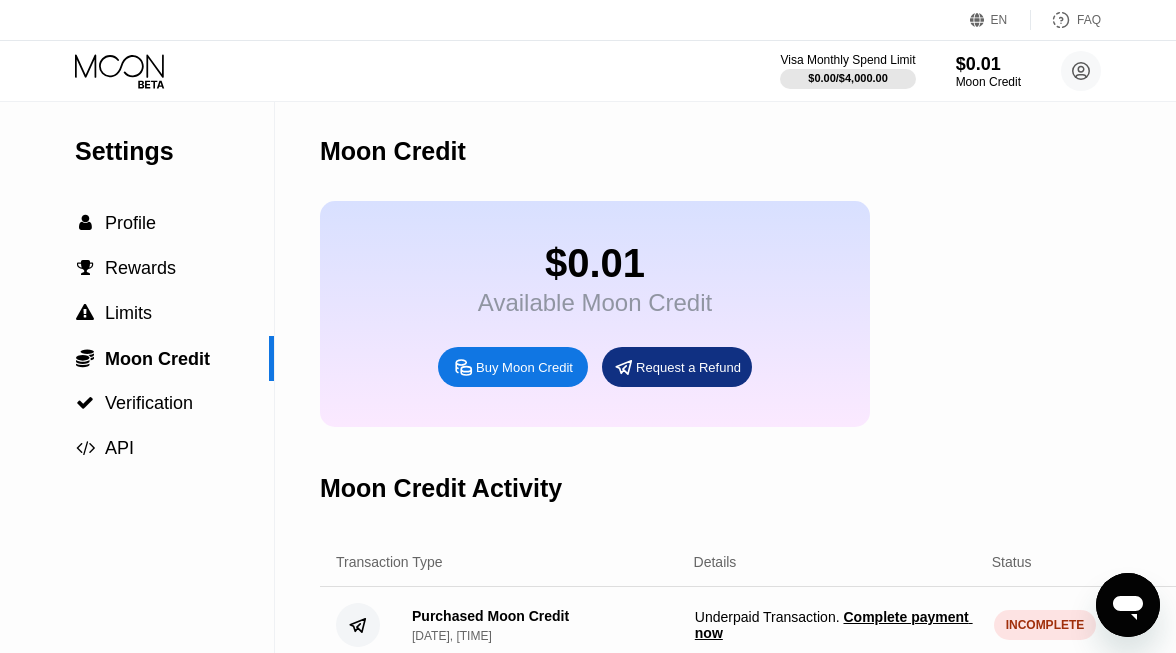 scroll, scrollTop: 0, scrollLeft: 0, axis: both 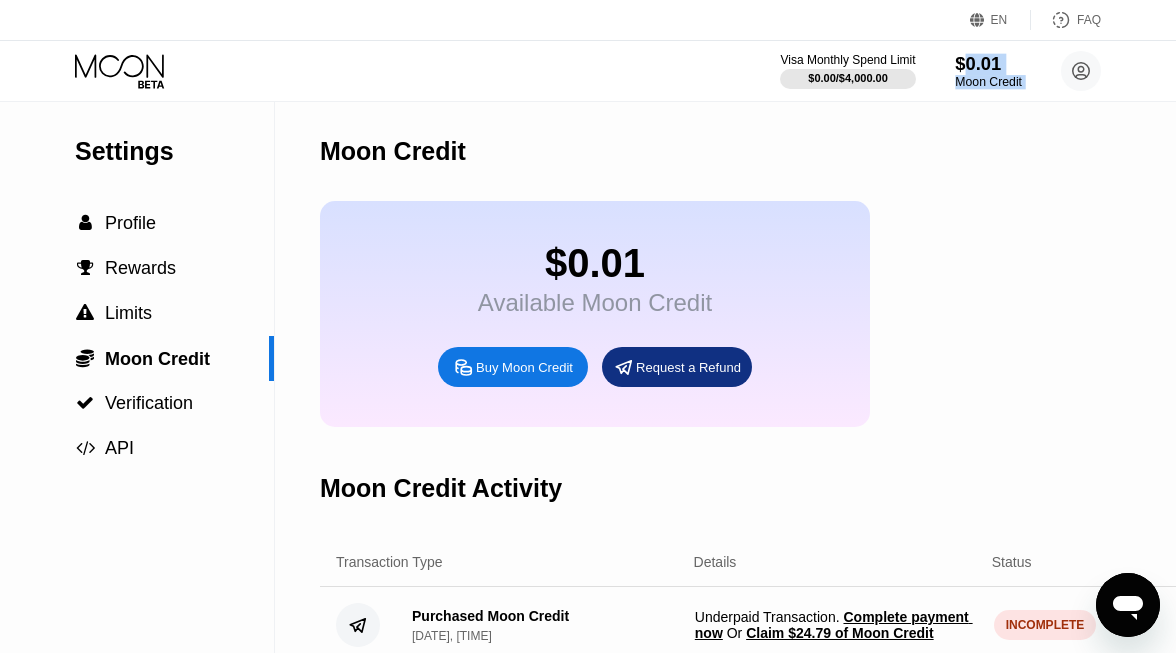 click on "EN Language Select an item Save Visa Monthly Spend Limit $0.00 / $4,000.00 $0.01 Moon Credit [FIRST] [LAST] [EMAIL]  Home Settings Support Careers About Us Log out Privacy policy Terms Settings  Profile  Rewards  Limits  Moon Credit  Verification  API Moon Credit $0.01 Available Moon Credit Buy Moon Credit Request a Refund Moon Credit Activity Transaction Type Details Status Amount Purchased Moon Credit [DATE], [TIME] Underpaid Transaction .   Complete payment now   Or   Claim $24.79 of Moon Credit INCOMPLETE $ 25.00 ©  2025  Moon LLC All Rights Reserved Company About Us Careers Contact Us Legal Terms of Service Privacy Policy Support FAQs Contact Us Products Sitemap Learn Company 󰅀 Legal 󰅀 Support 󰅀 Products 󰅀 Moon Visa® Cards are issued by our partner financial institutions, pursuant to a license from Visa. Main For Businesses" at bounding box center [588, 326] 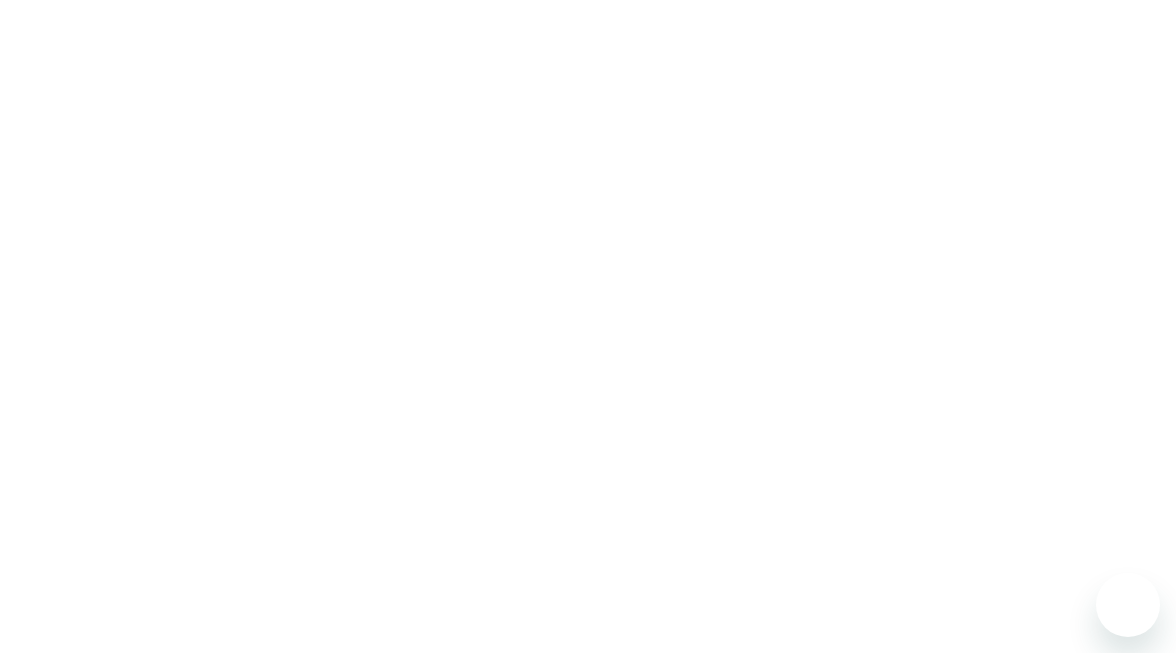 scroll, scrollTop: 0, scrollLeft: 0, axis: both 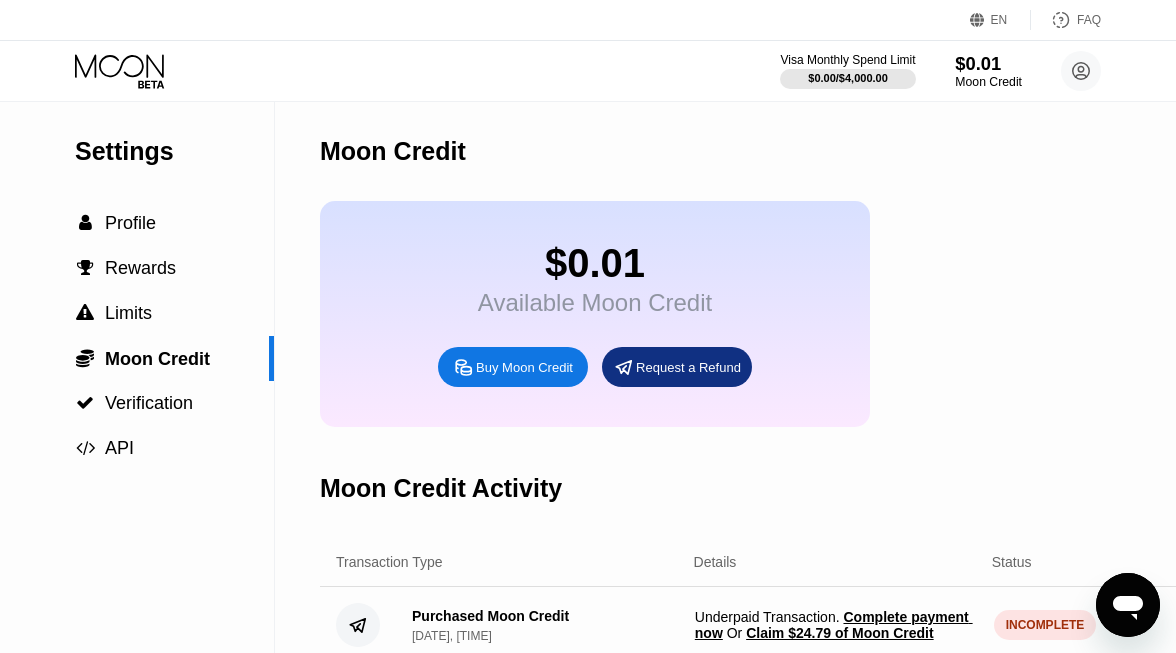 click on "$0.01" at bounding box center [988, 63] 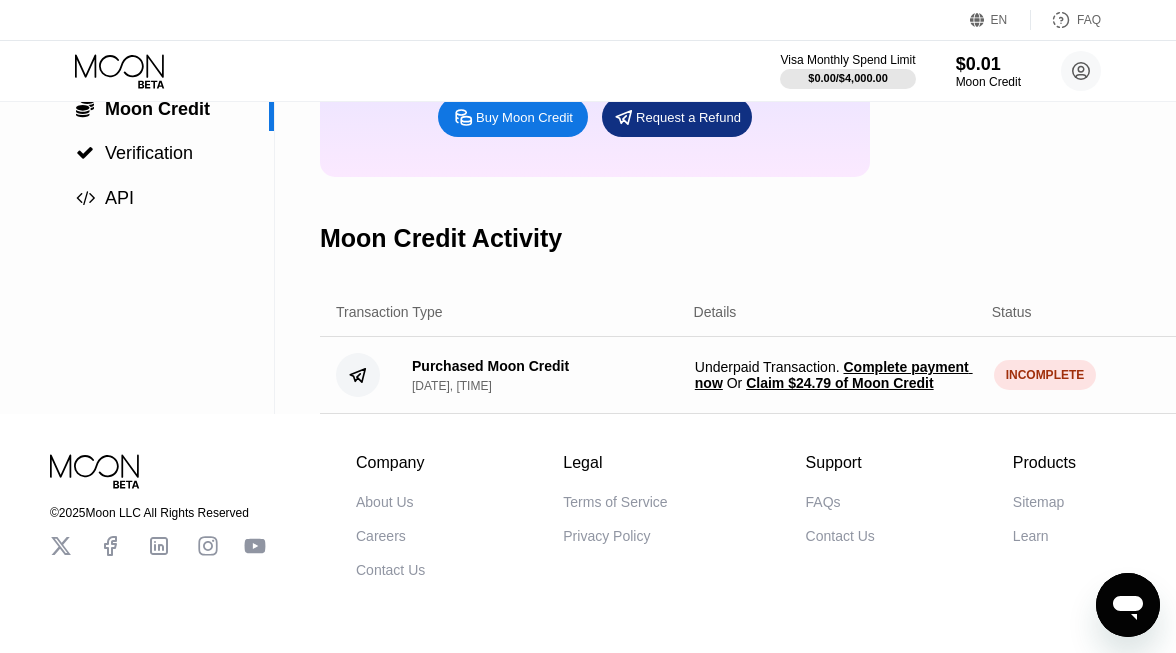 scroll, scrollTop: 273, scrollLeft: 0, axis: vertical 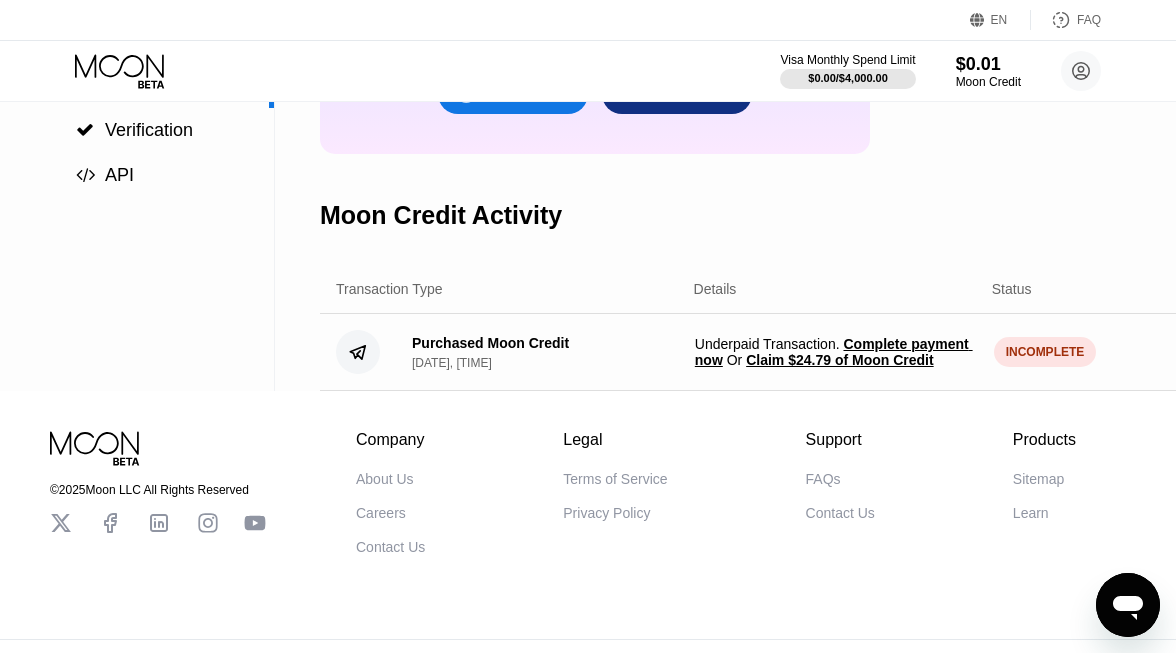 click on "INCOMPLETE" at bounding box center (1045, 352) 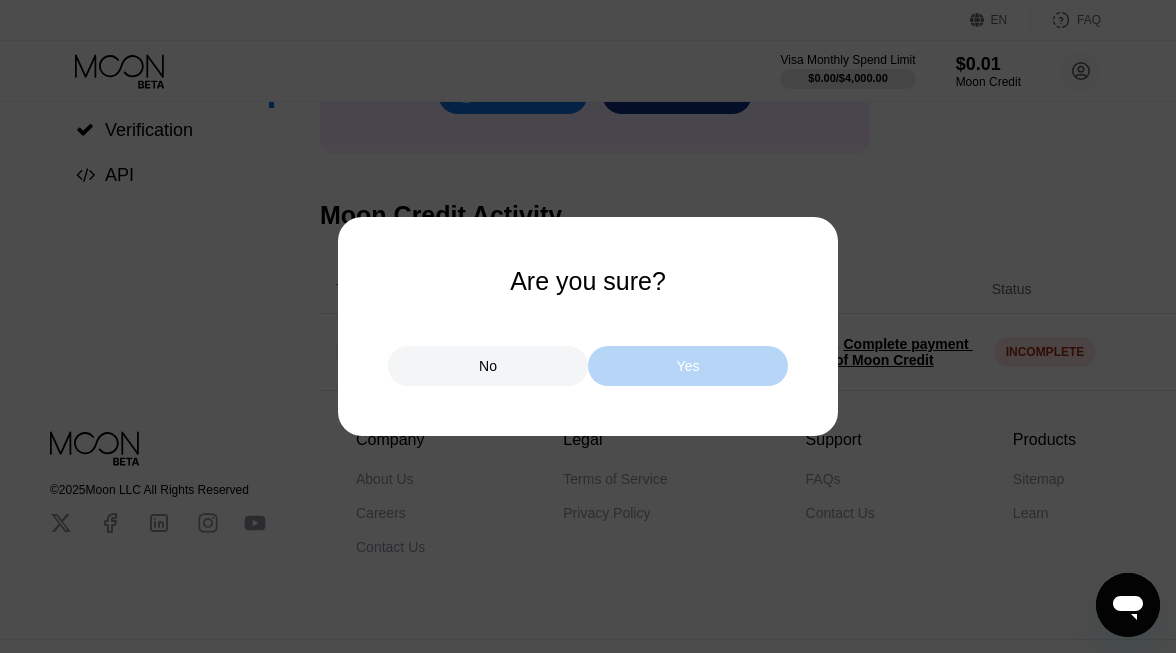 click on "Yes" at bounding box center (688, 366) 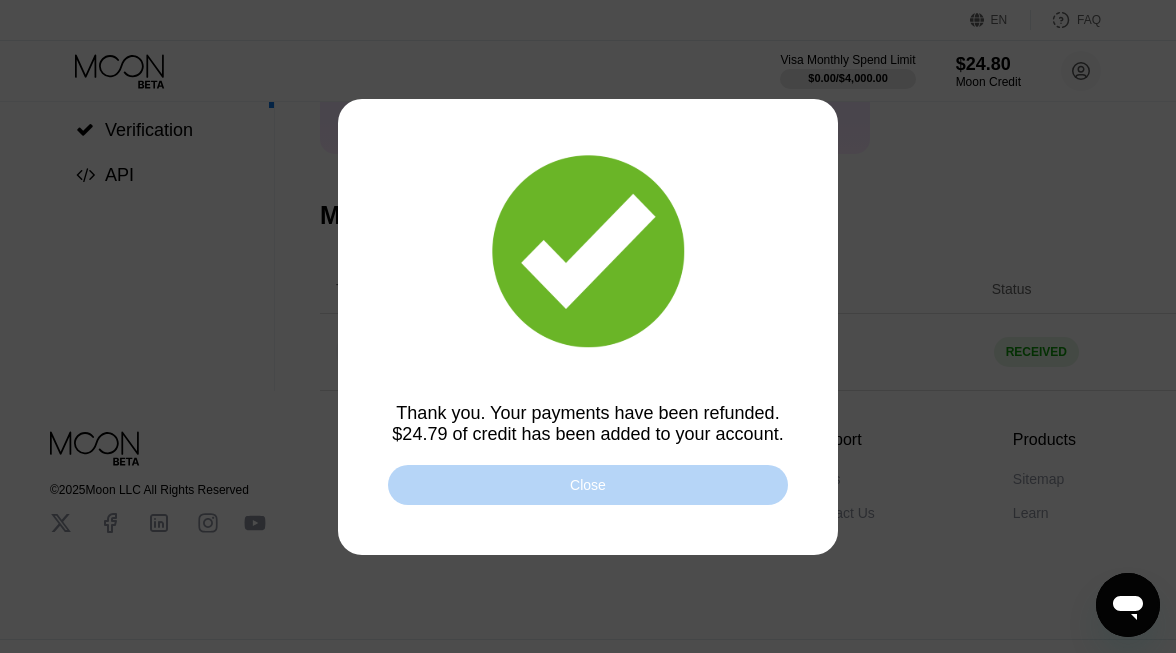 click on "Close" at bounding box center [588, 485] 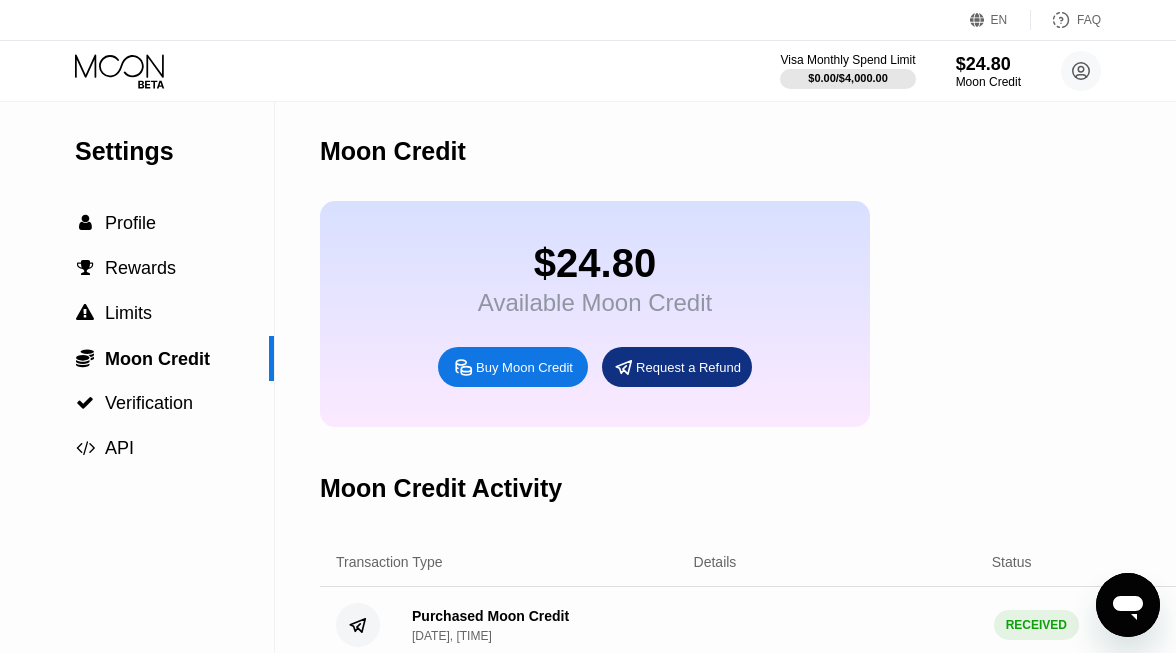 scroll, scrollTop: 0, scrollLeft: 0, axis: both 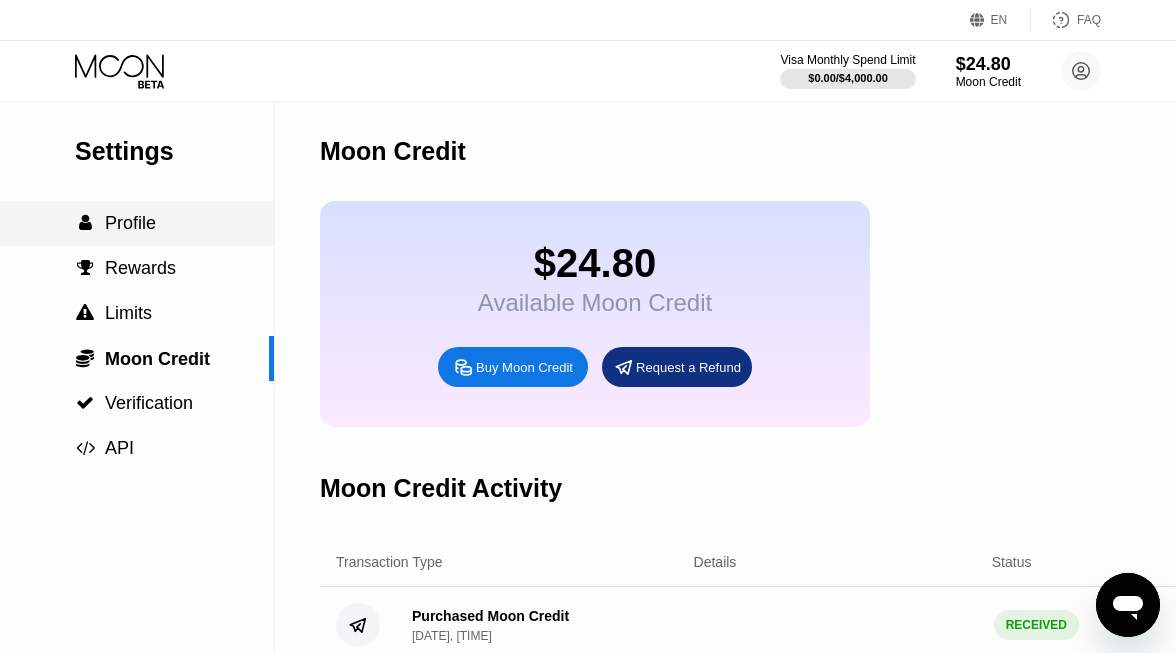 click on "Profile" at bounding box center [130, 223] 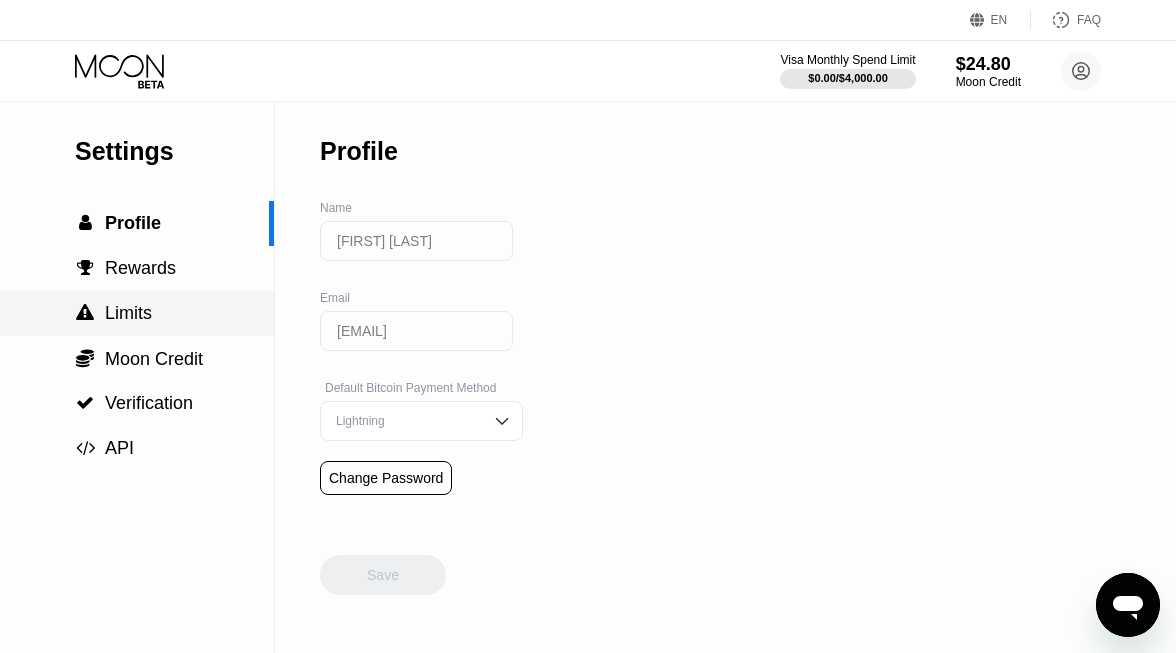 click on " Limits" at bounding box center [137, 313] 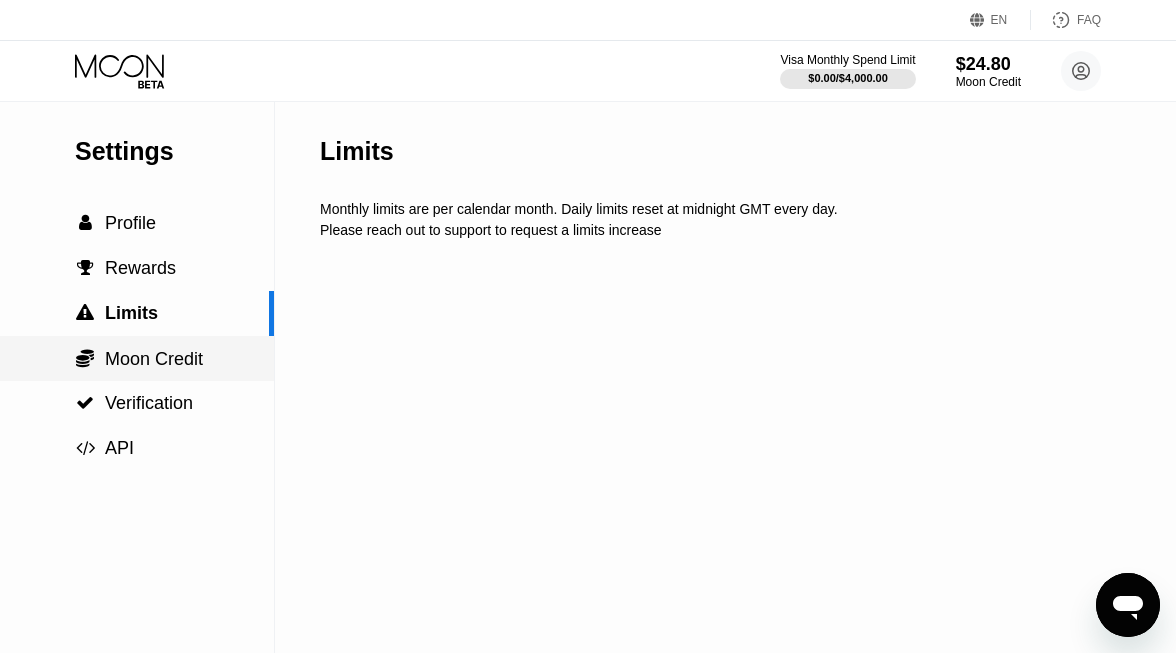click on "Moon Credit" at bounding box center (154, 359) 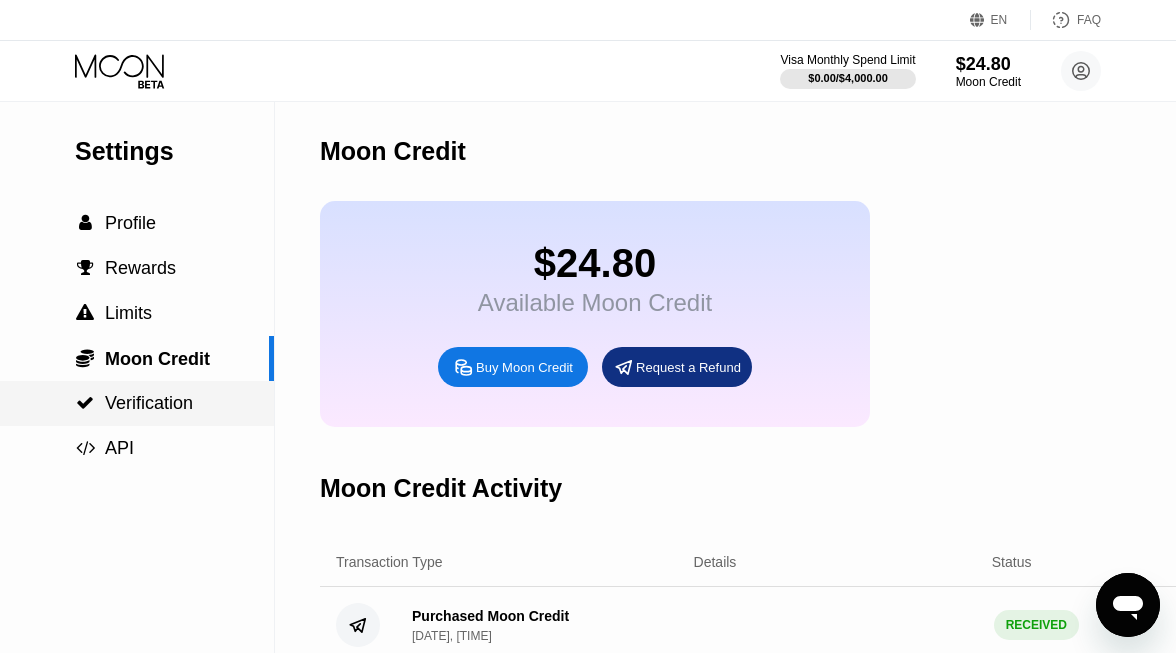 click on "Verification" at bounding box center (149, 403) 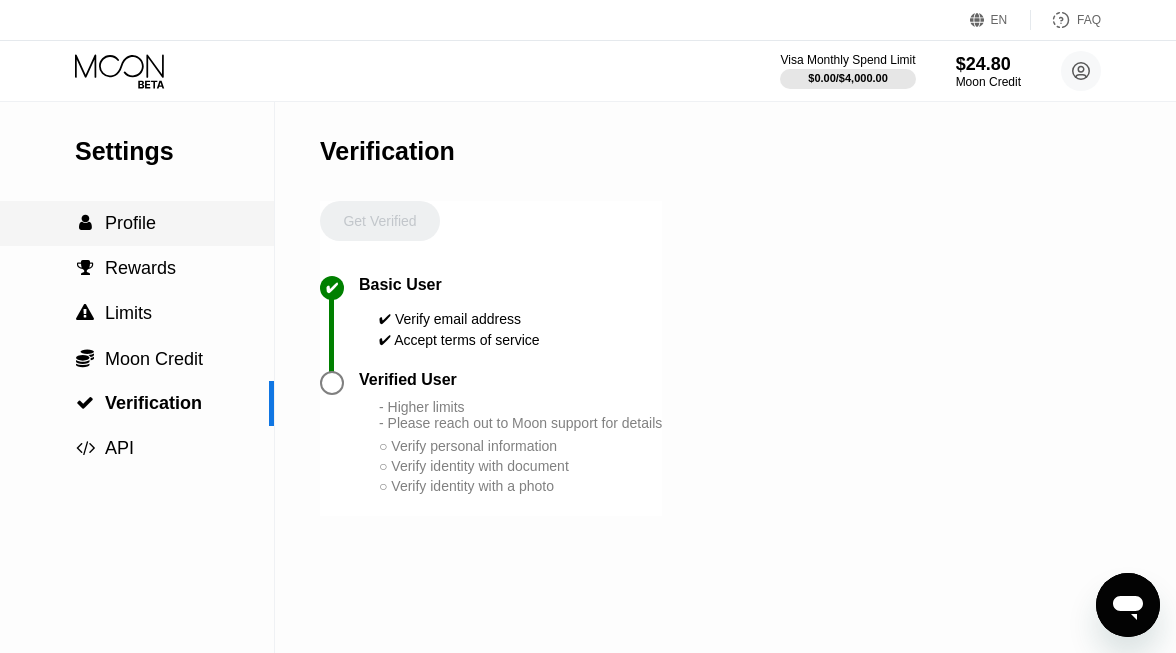 click on "Profile" at bounding box center (130, 223) 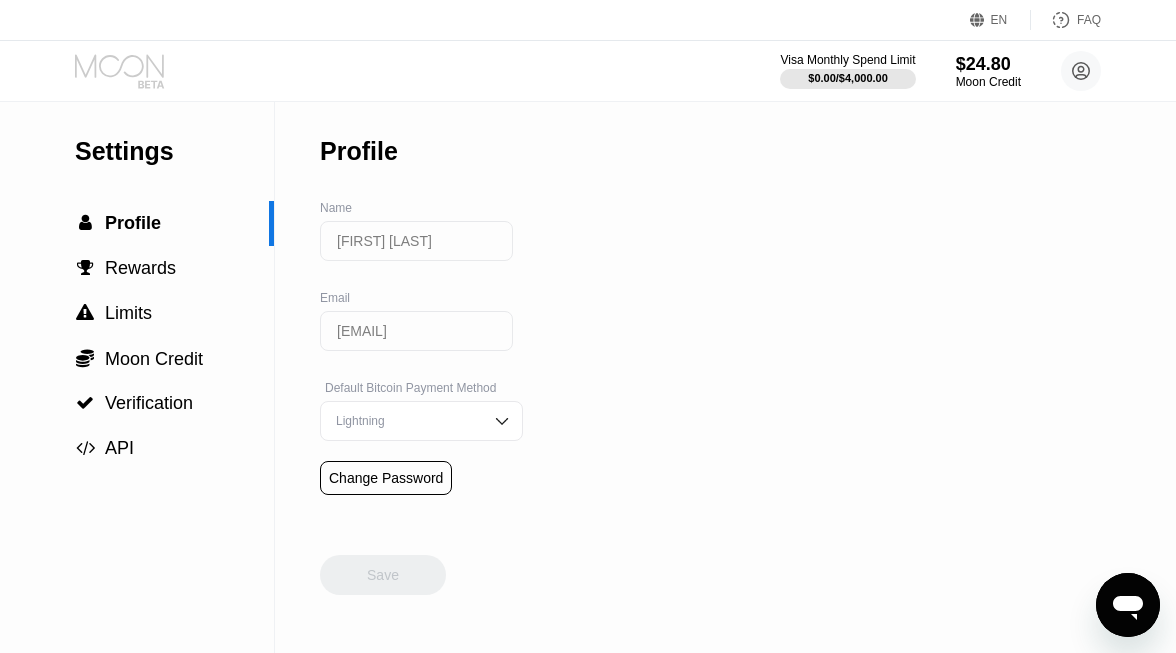 click 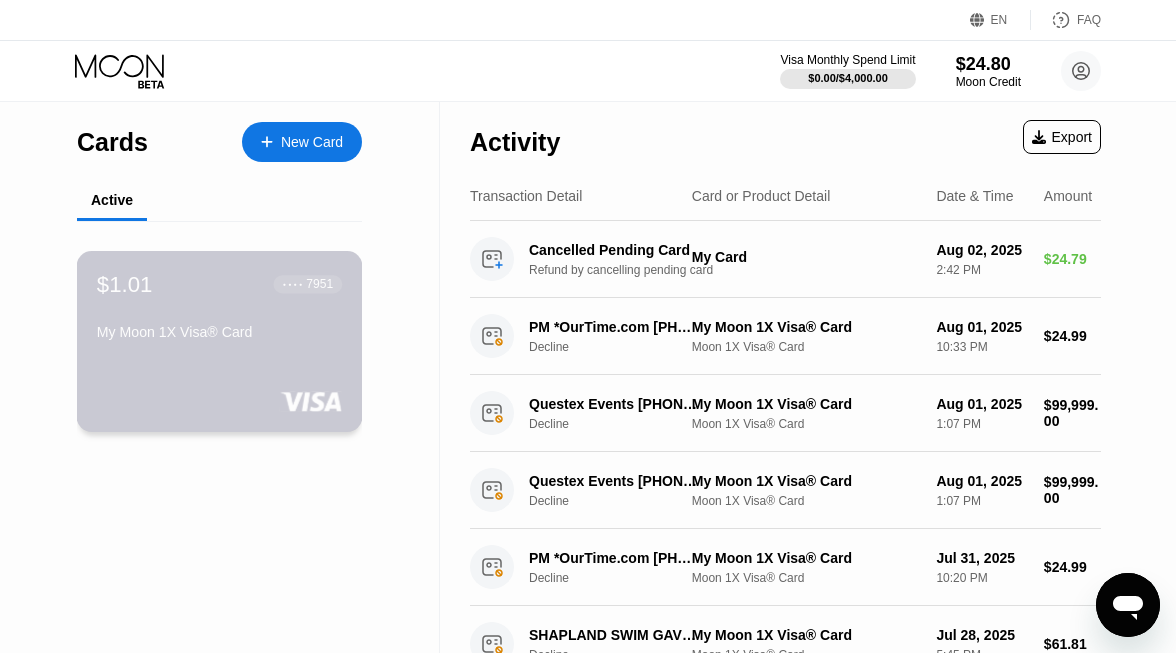 click on "● ● ● ● 7951" at bounding box center [308, 284] 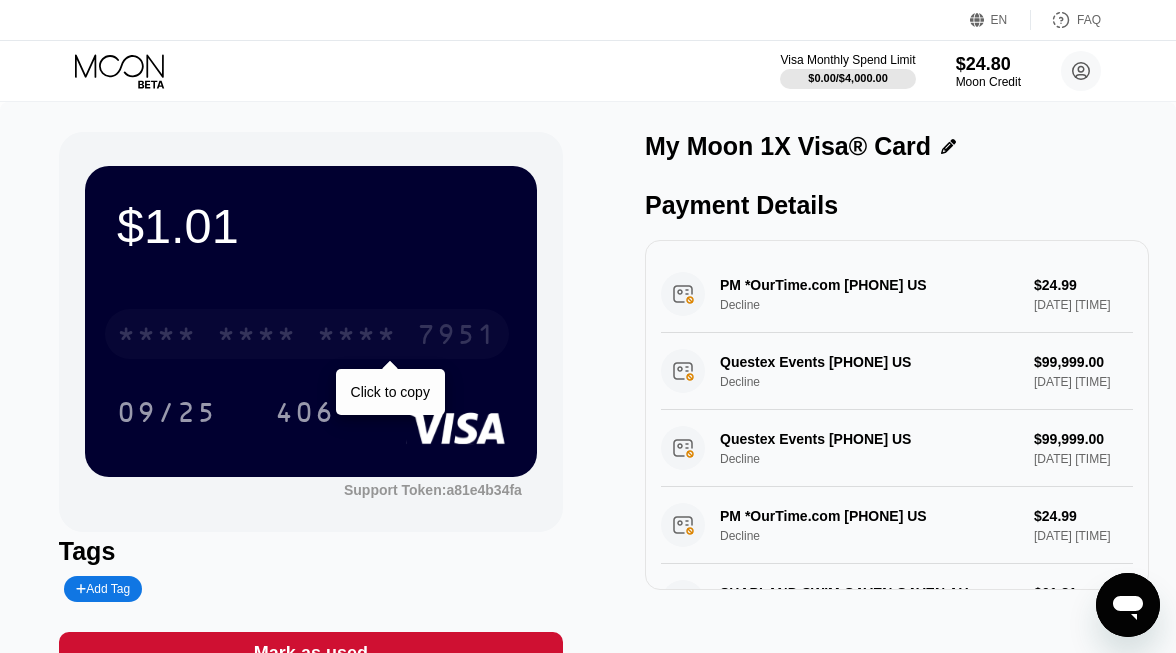 click on "* * * *" at bounding box center (257, 337) 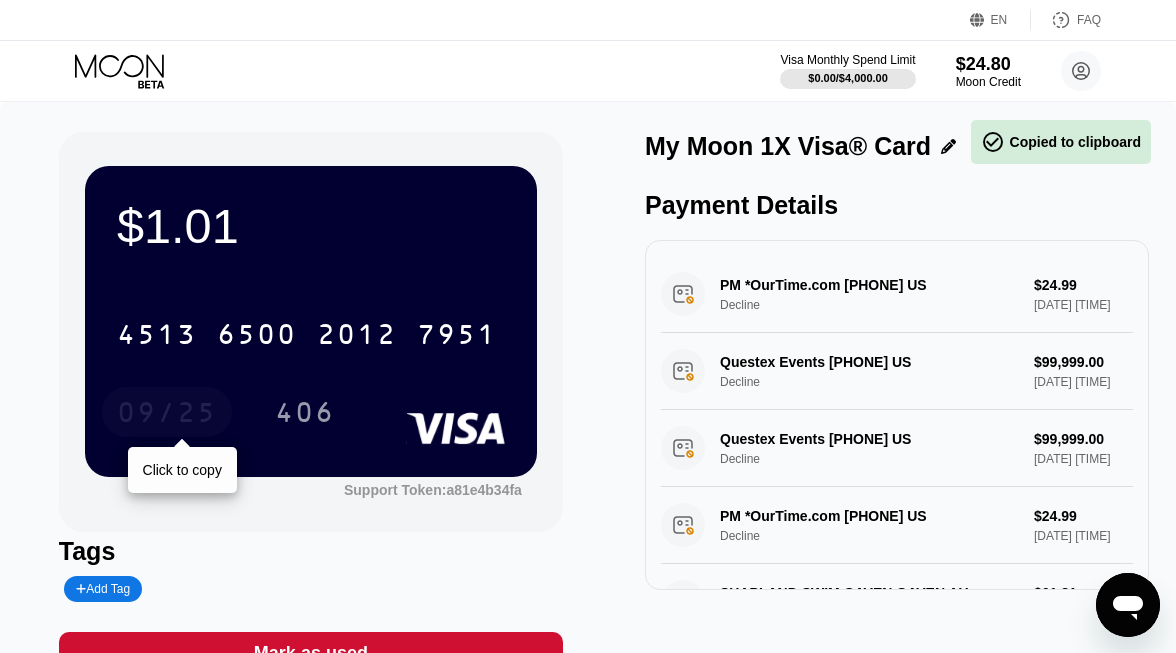 click on "09/25" at bounding box center (167, 412) 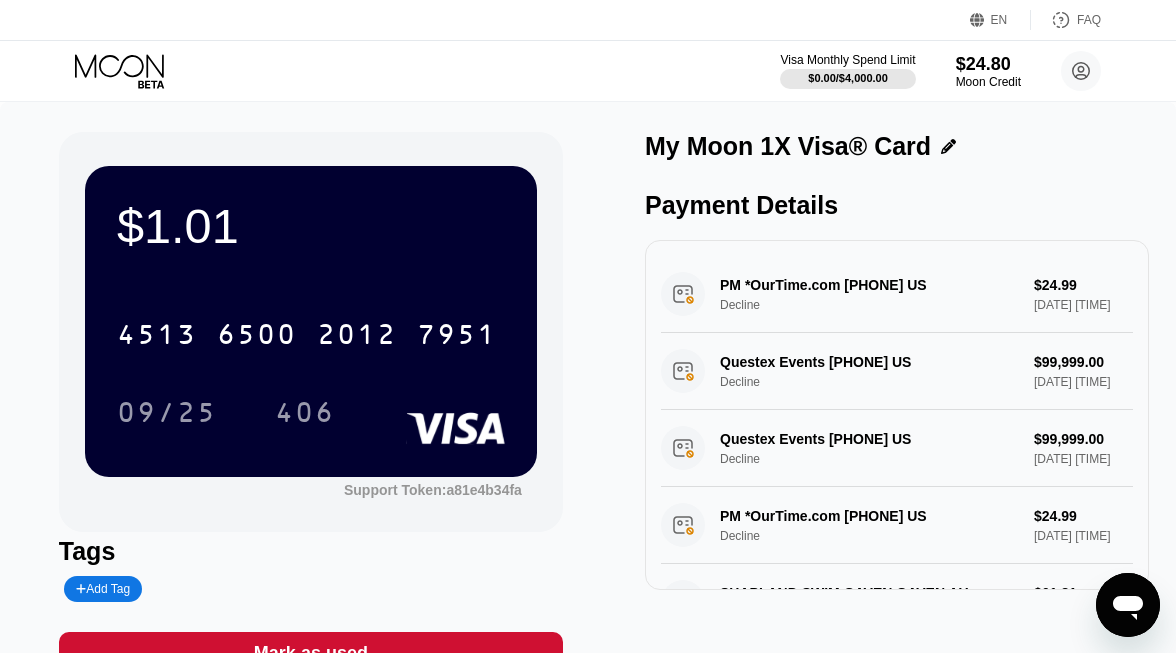 click on "4513 6500 2012 7951 09/25 406" at bounding box center [311, 353] 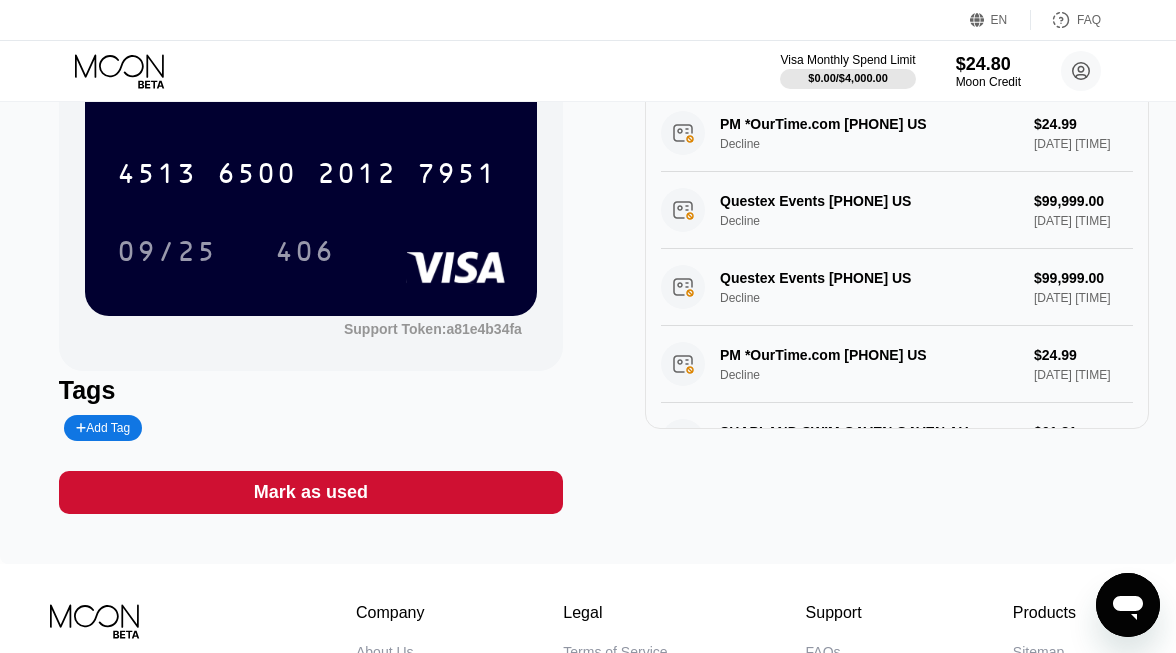 scroll, scrollTop: 159, scrollLeft: 0, axis: vertical 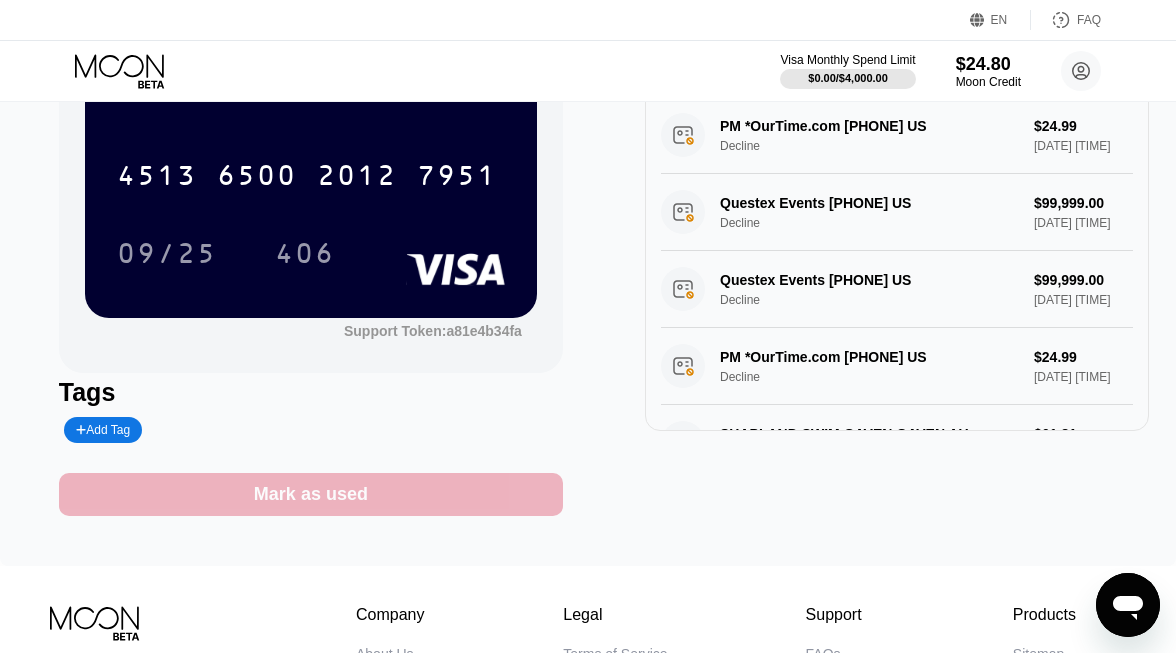 click on "Mark as used" at bounding box center (311, 494) 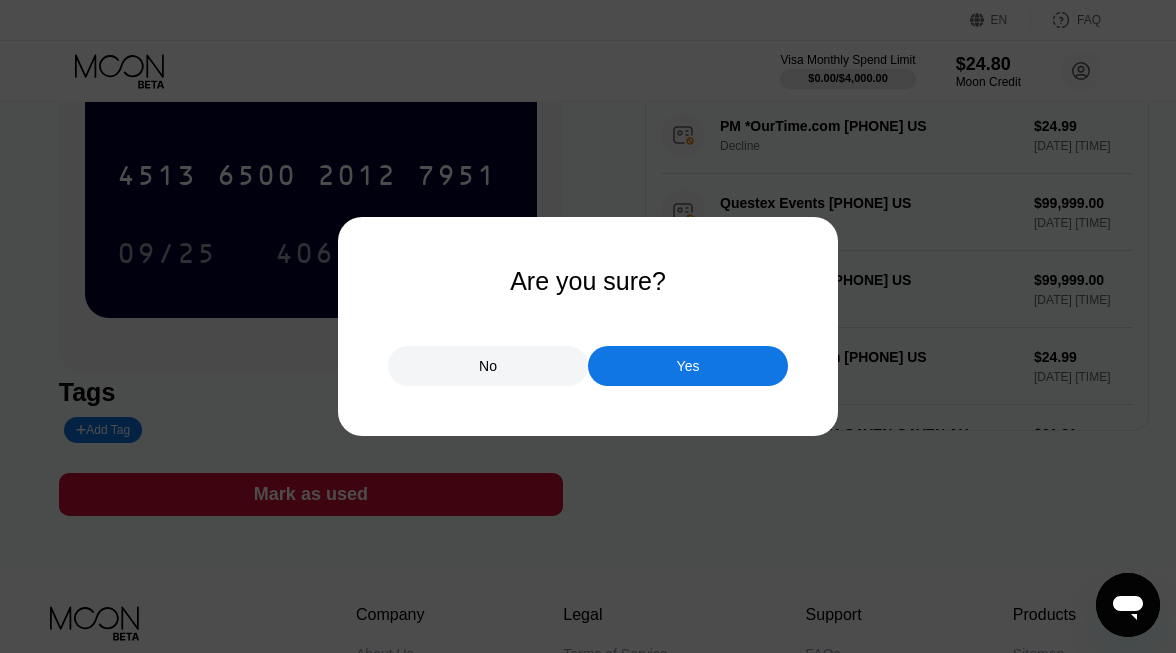 click on "Yes" at bounding box center [688, 366] 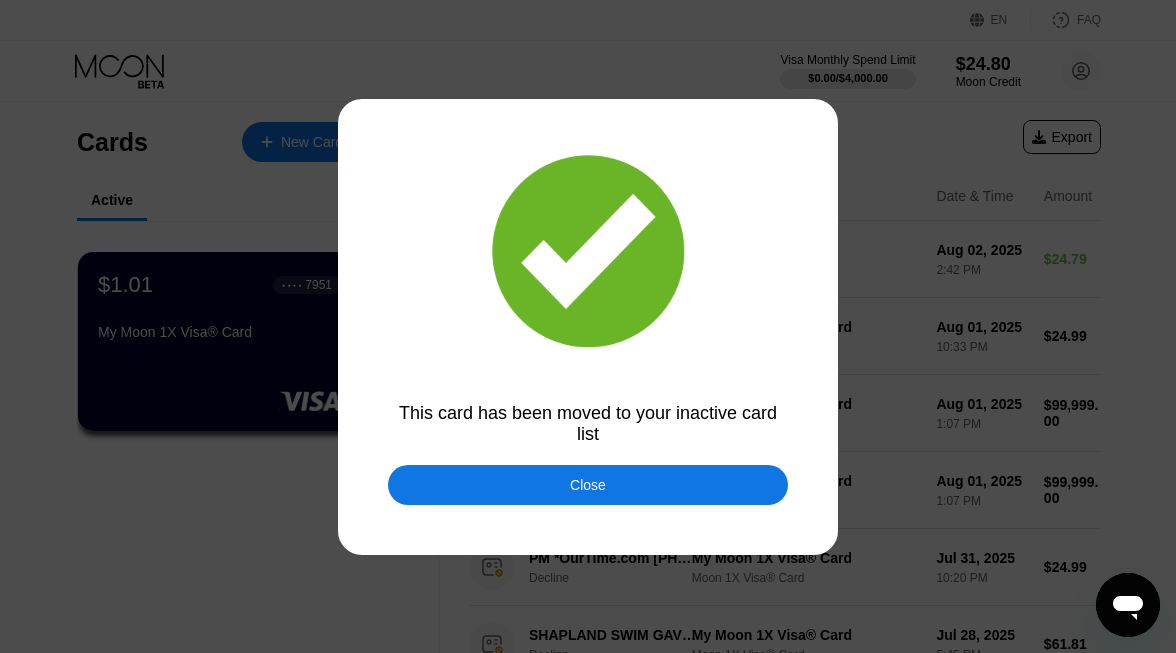 scroll, scrollTop: 0, scrollLeft: 0, axis: both 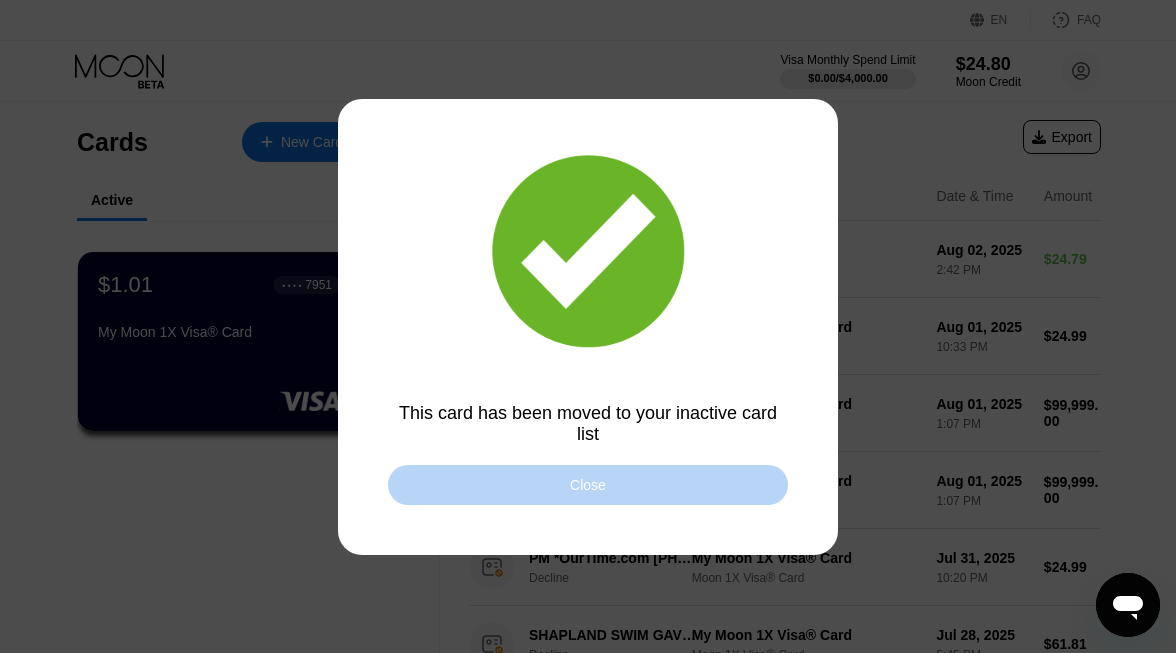 click on "Close" at bounding box center (588, 485) 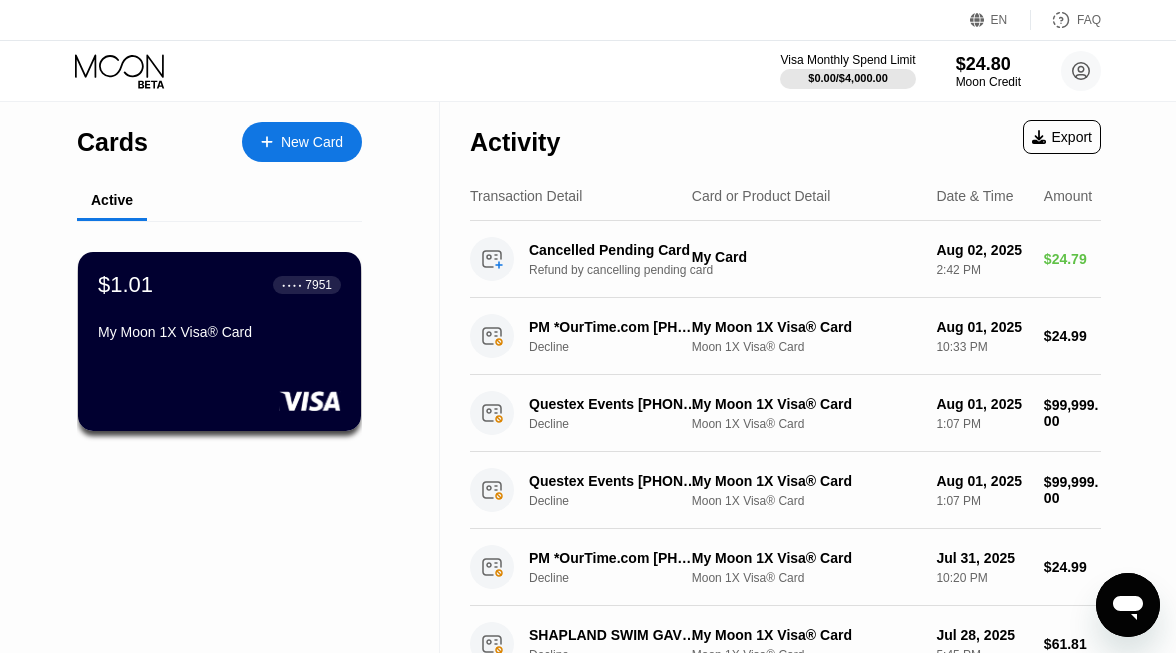 click on "$1.01 ● ● ● ● 7951" at bounding box center (219, 285) 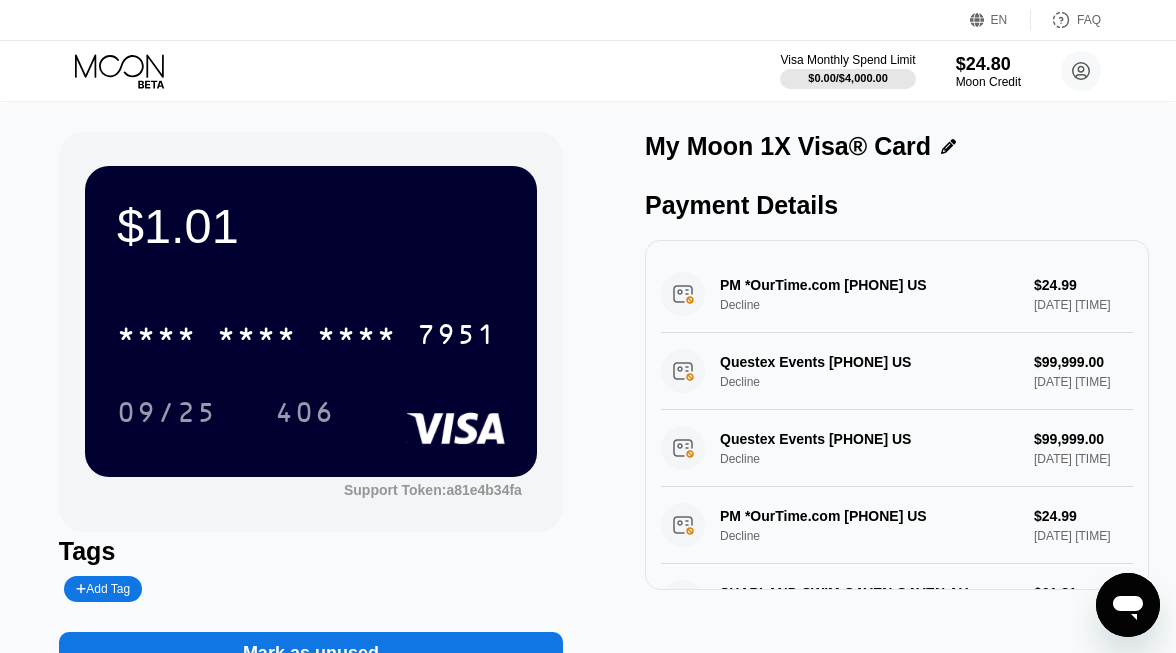 scroll, scrollTop: 0, scrollLeft: 0, axis: both 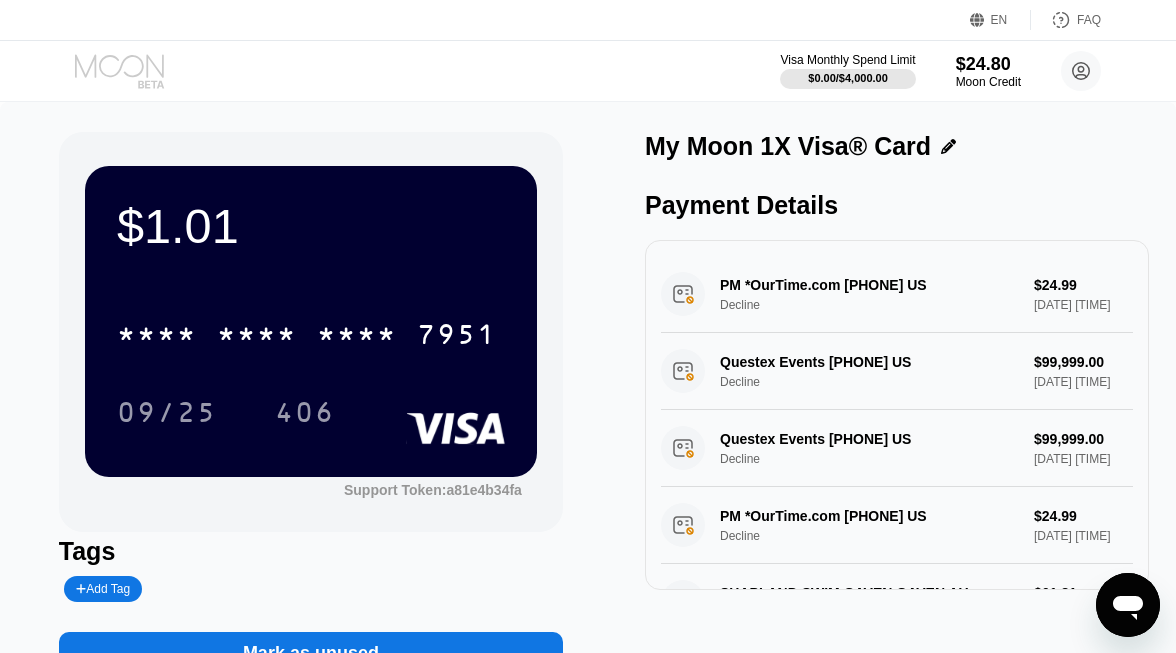 click 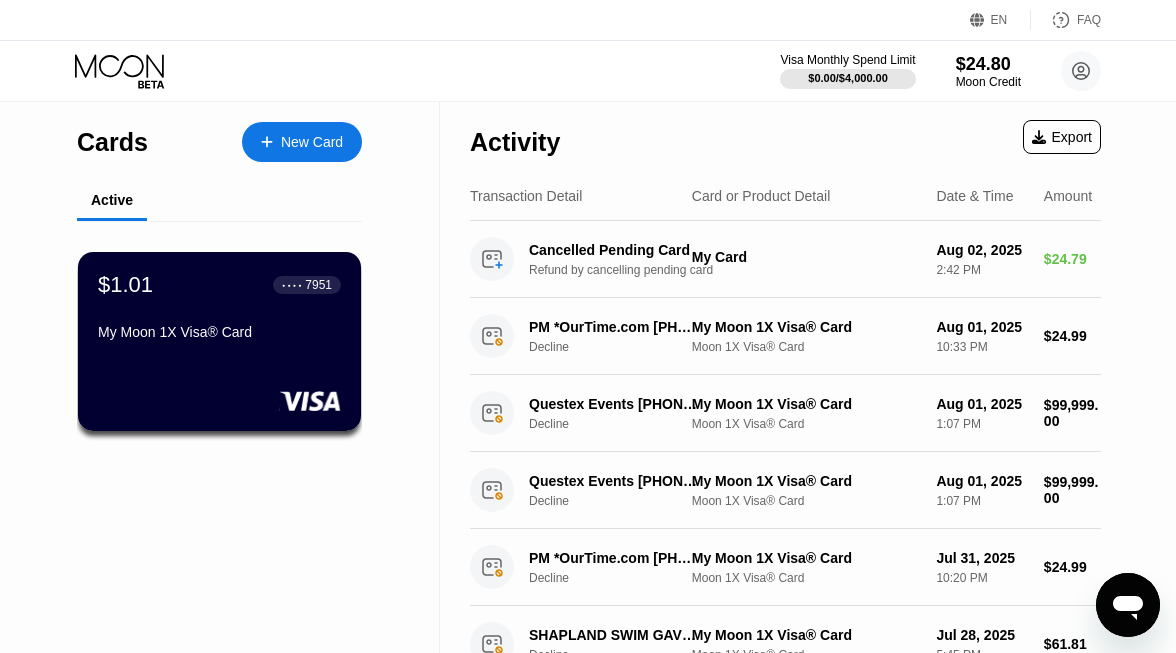 click 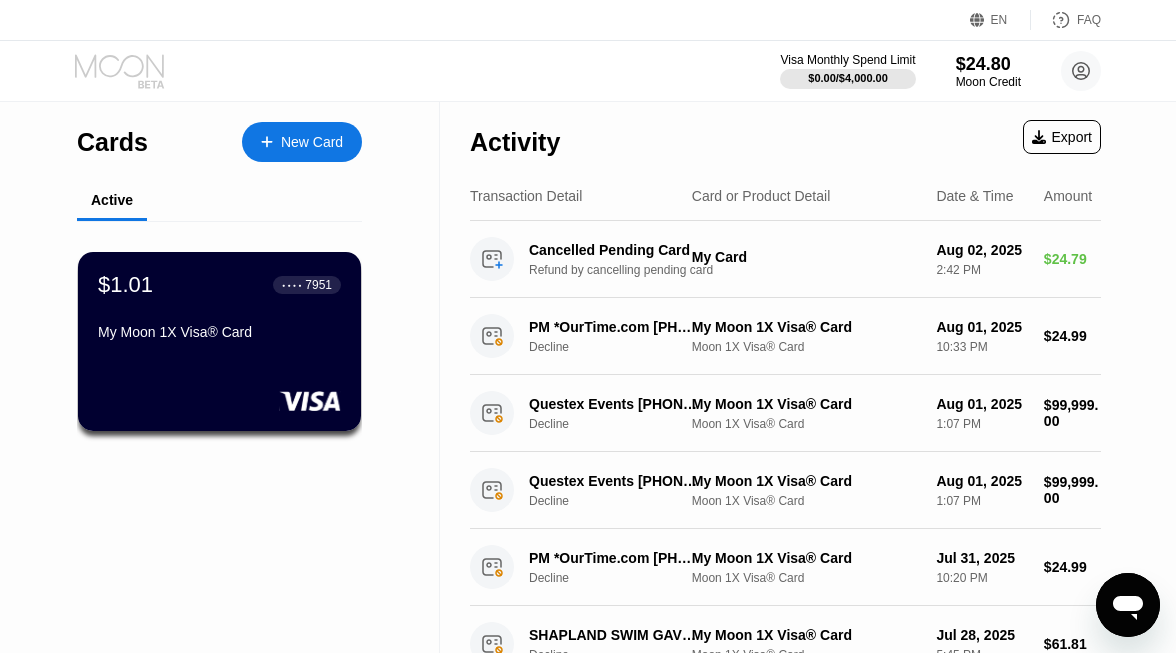 click 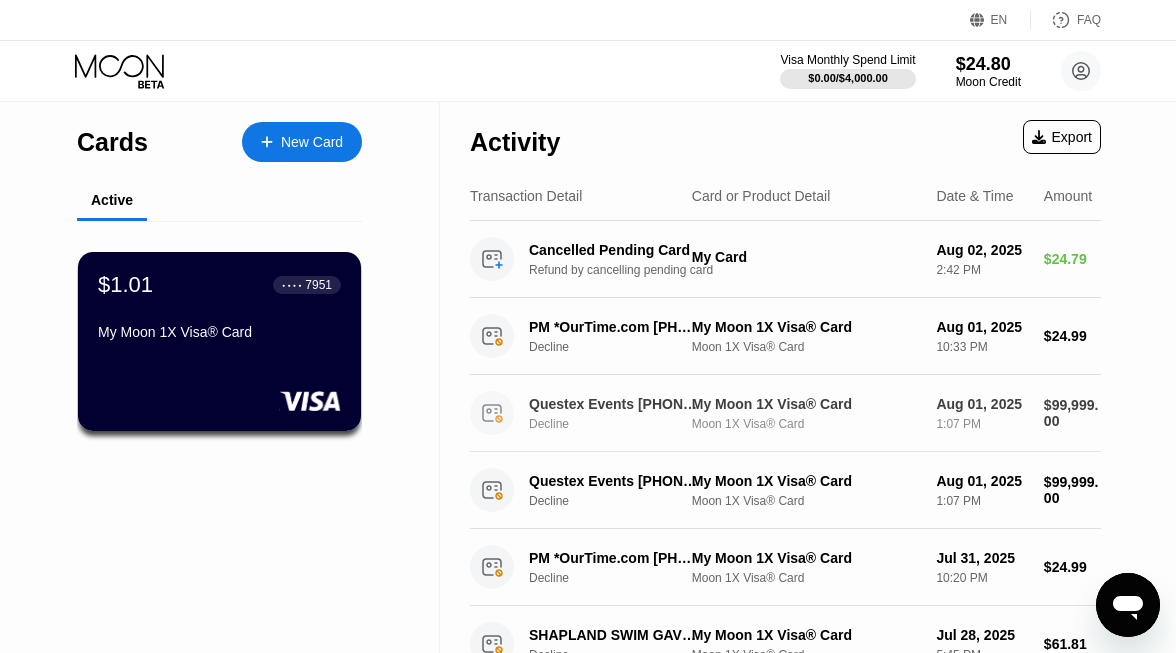 scroll, scrollTop: 0, scrollLeft: 0, axis: both 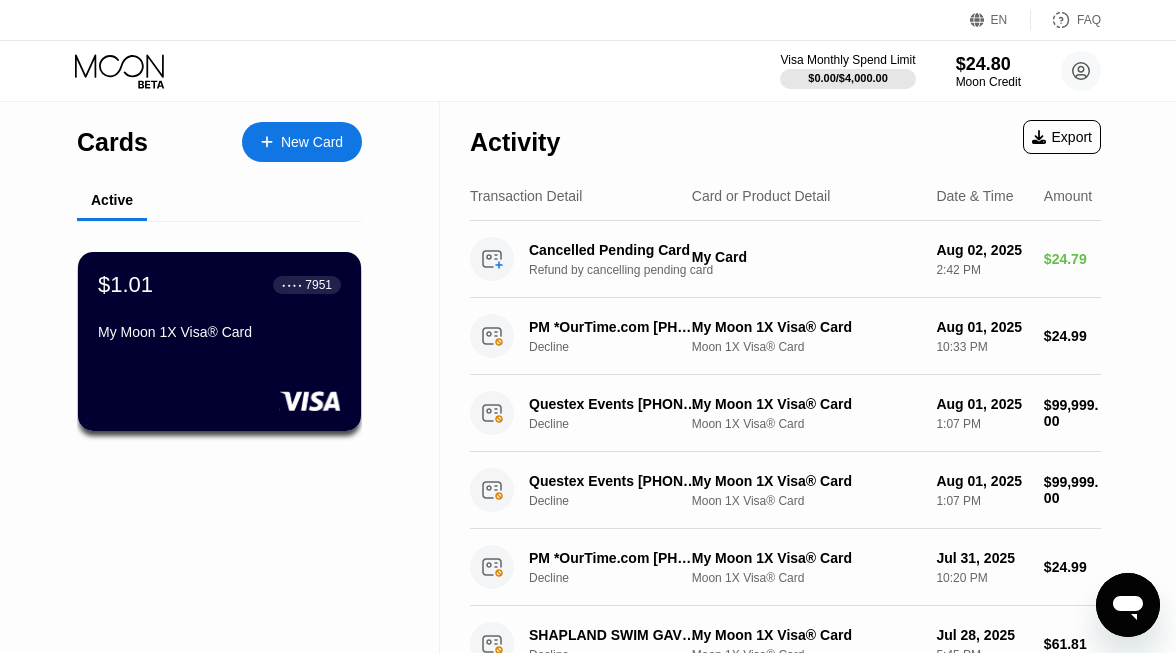 click on "Transaction Detail Card or Product Detail Date & Time Amount" at bounding box center (785, 196) 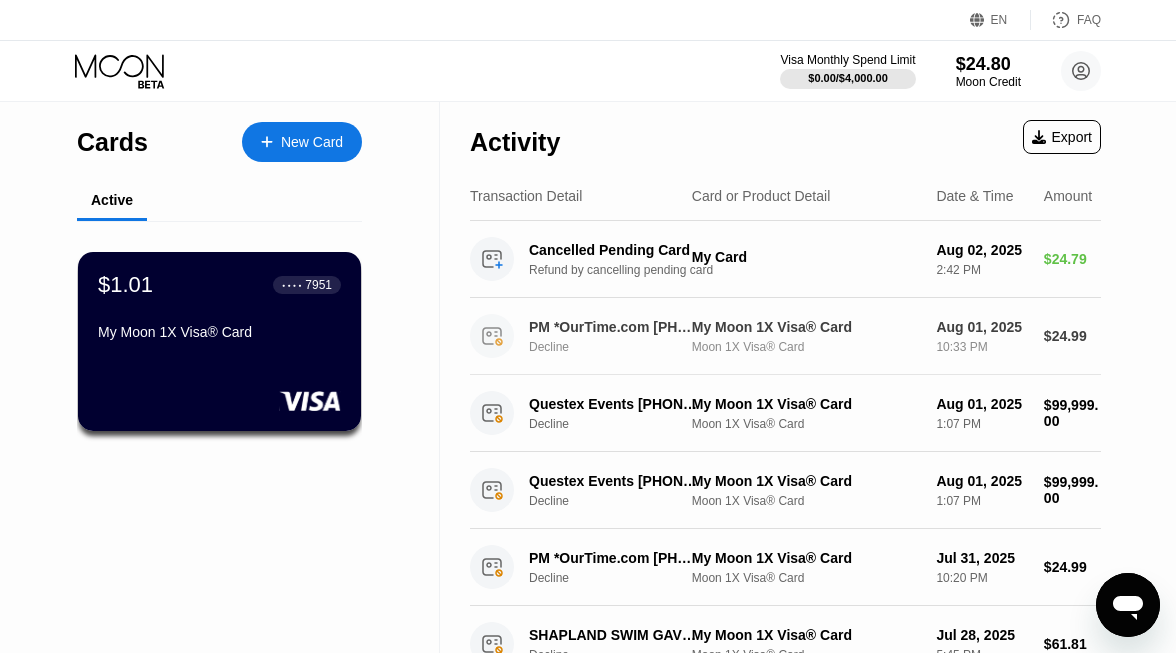 scroll, scrollTop: 0, scrollLeft: 0, axis: both 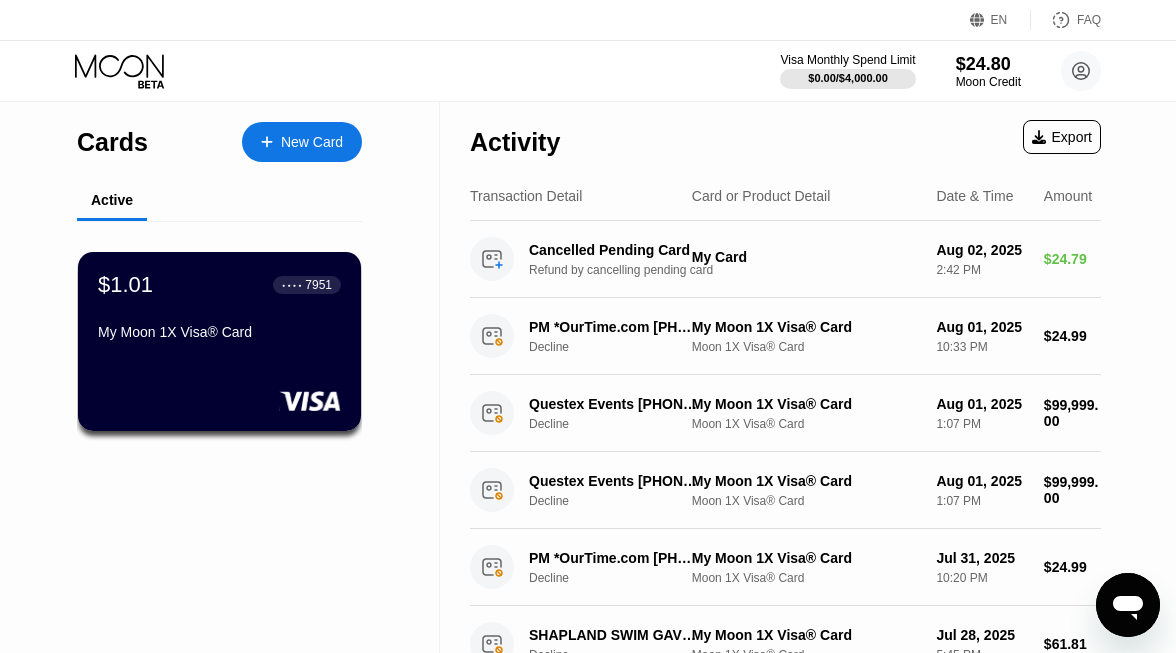 click 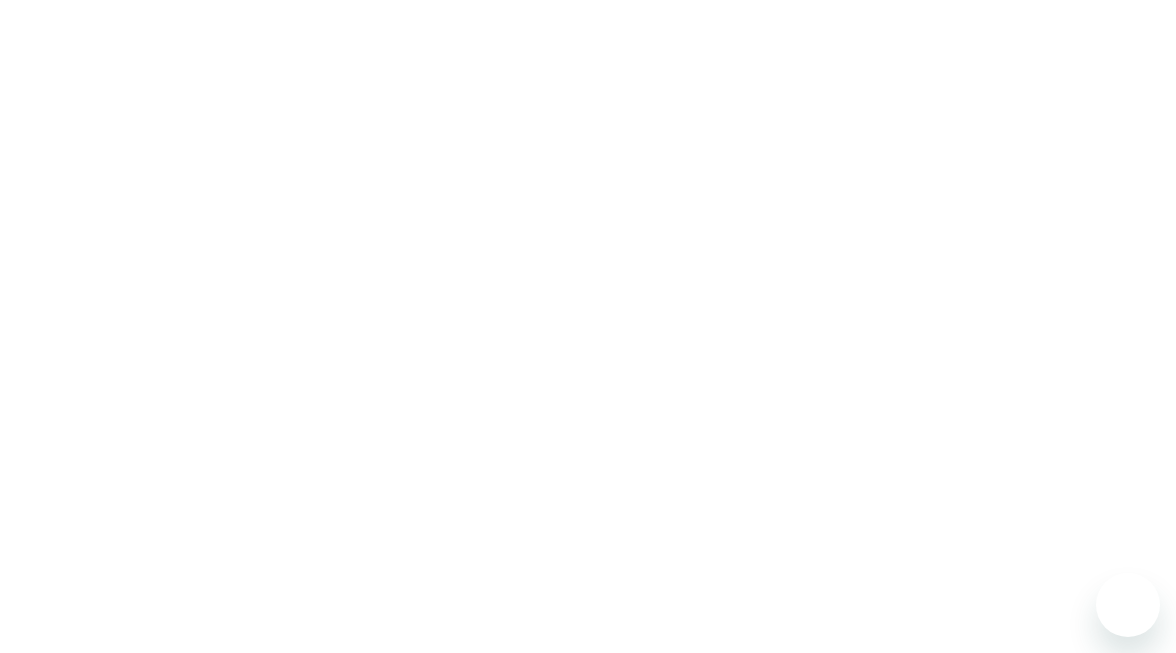 scroll, scrollTop: 0, scrollLeft: 0, axis: both 